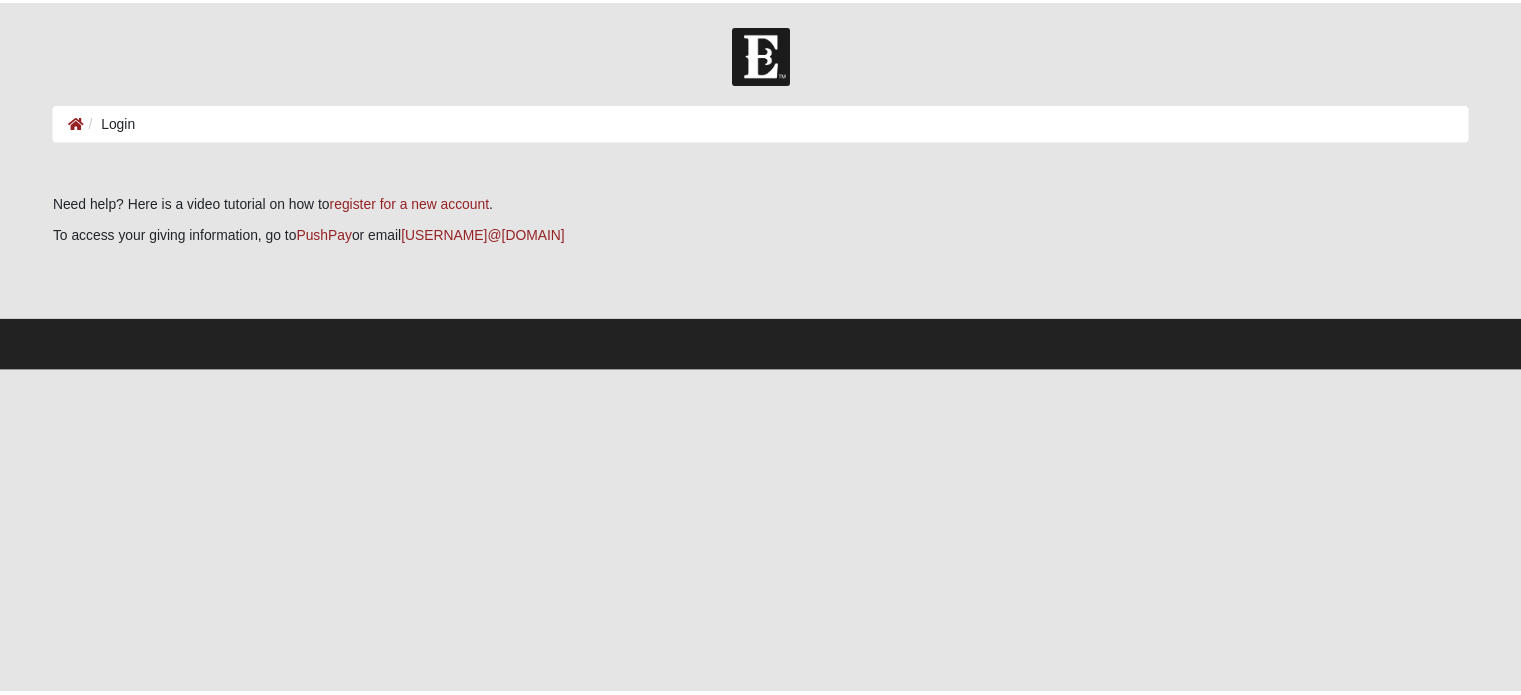 scroll, scrollTop: 0, scrollLeft: 0, axis: both 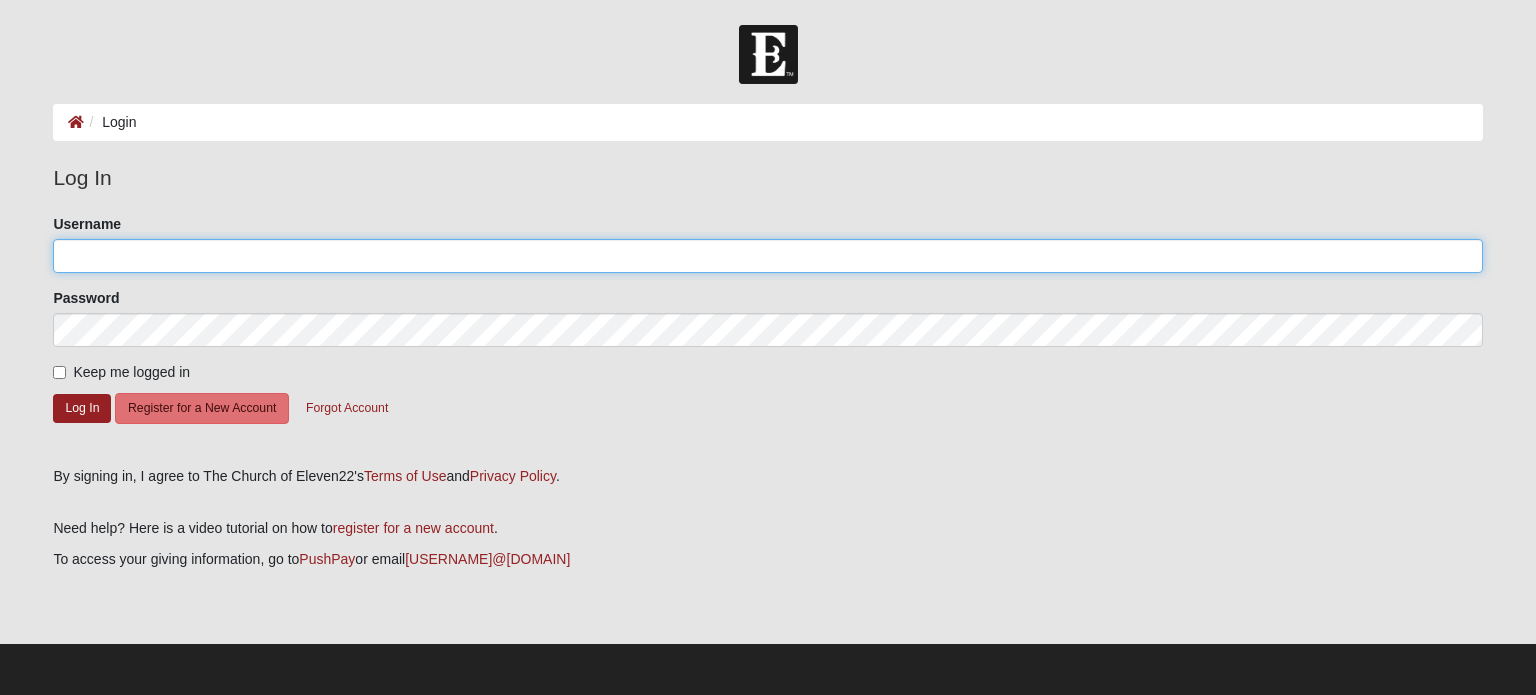 click on "Username" 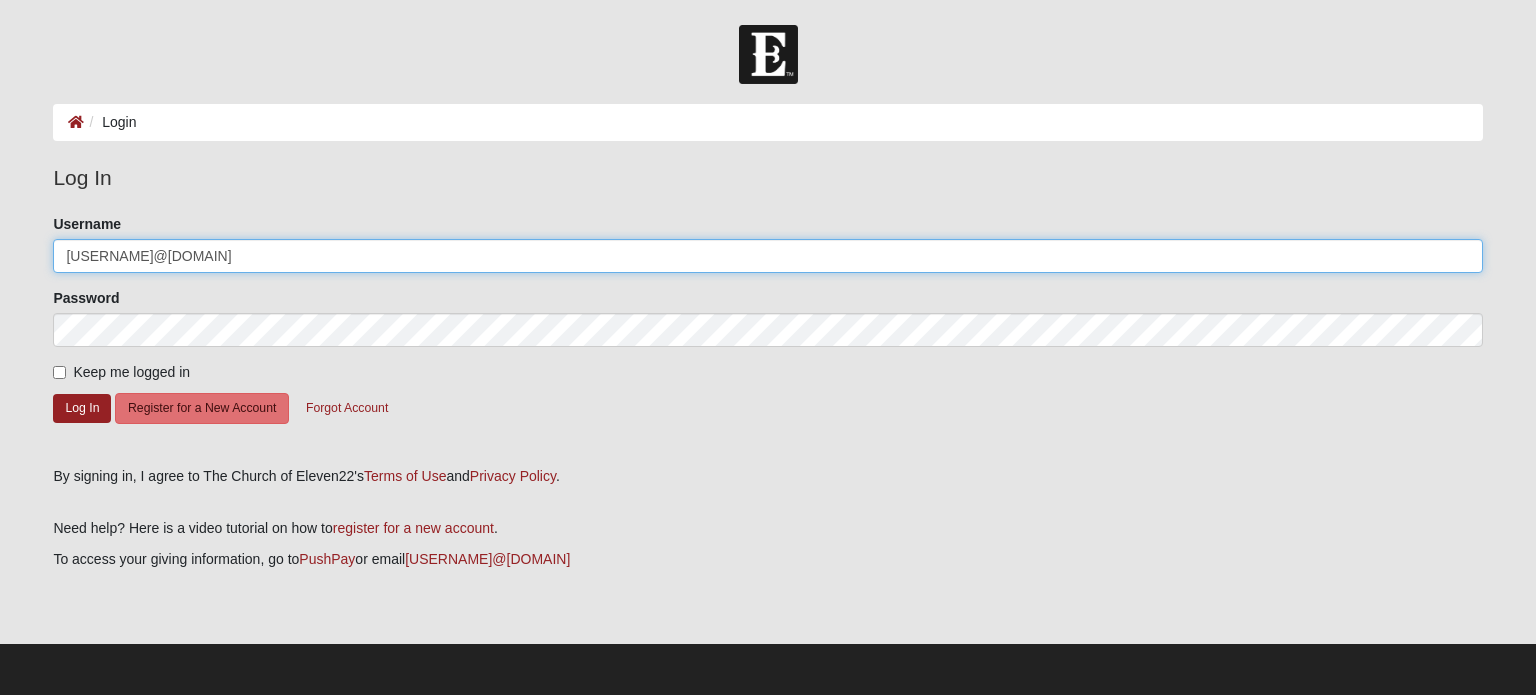 type on "[EMAIL]" 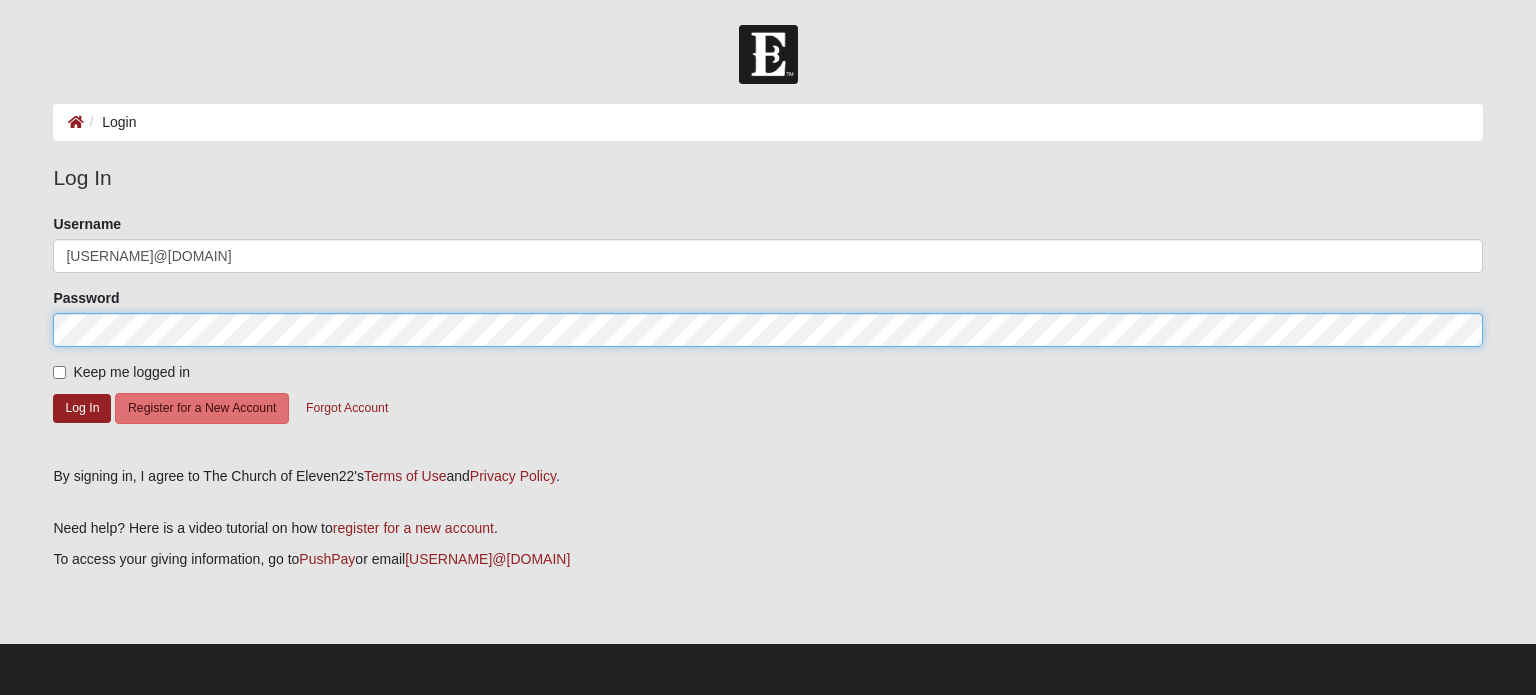 click on "Log In" 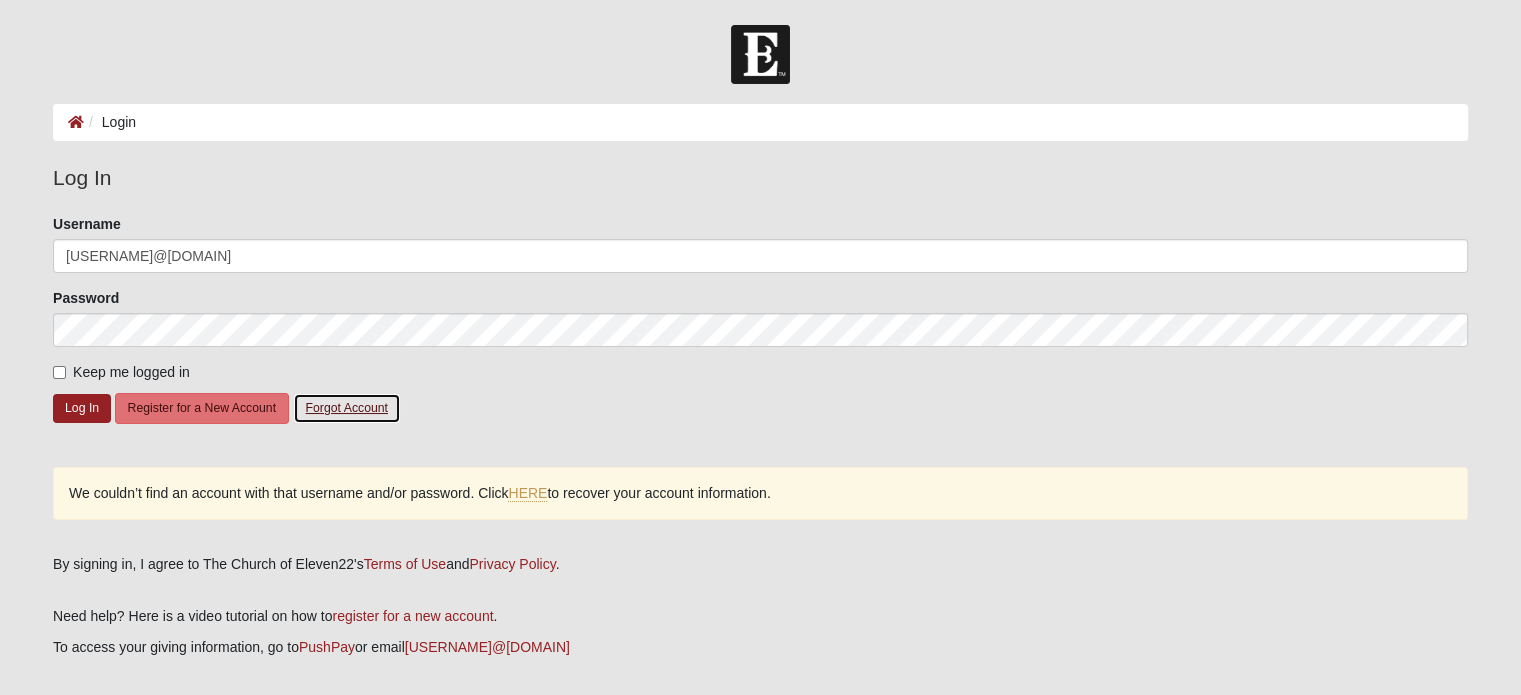 click on "Forgot Account" 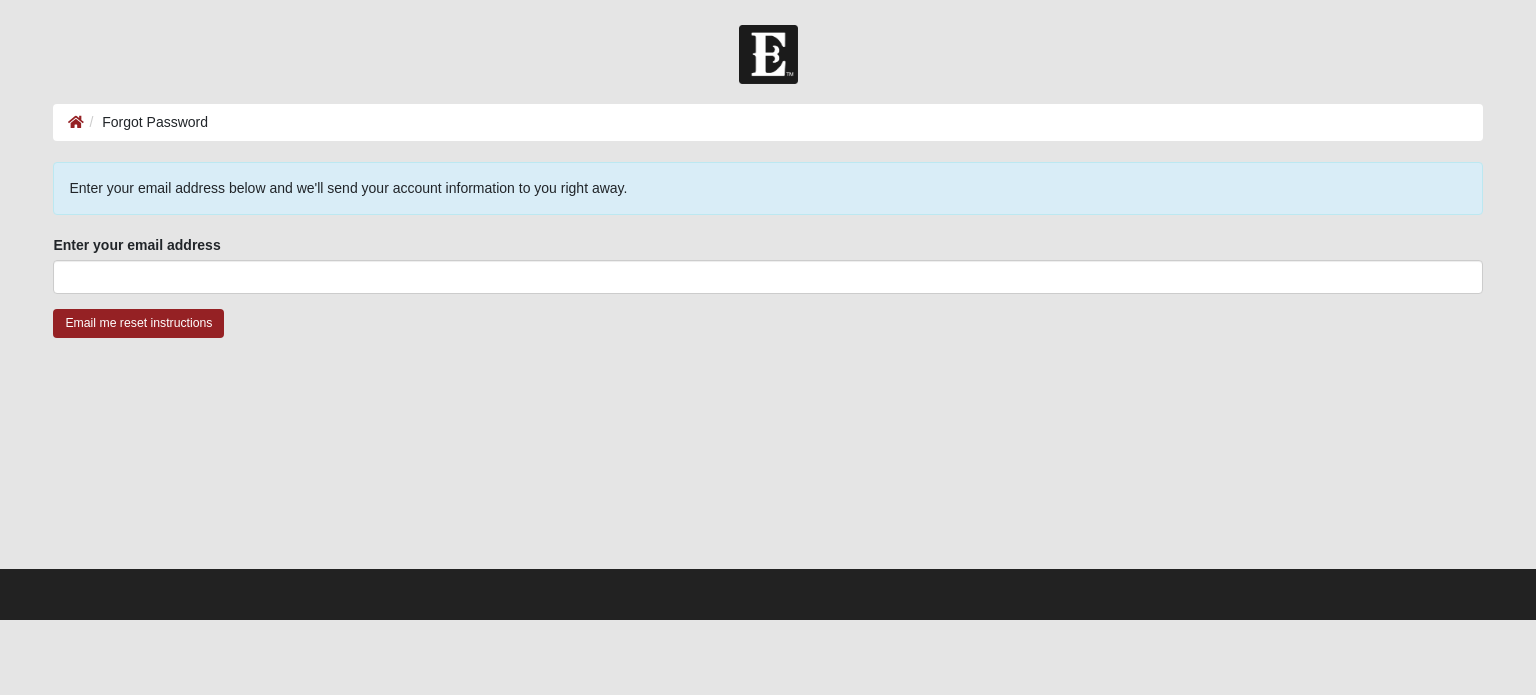 scroll, scrollTop: 0, scrollLeft: 0, axis: both 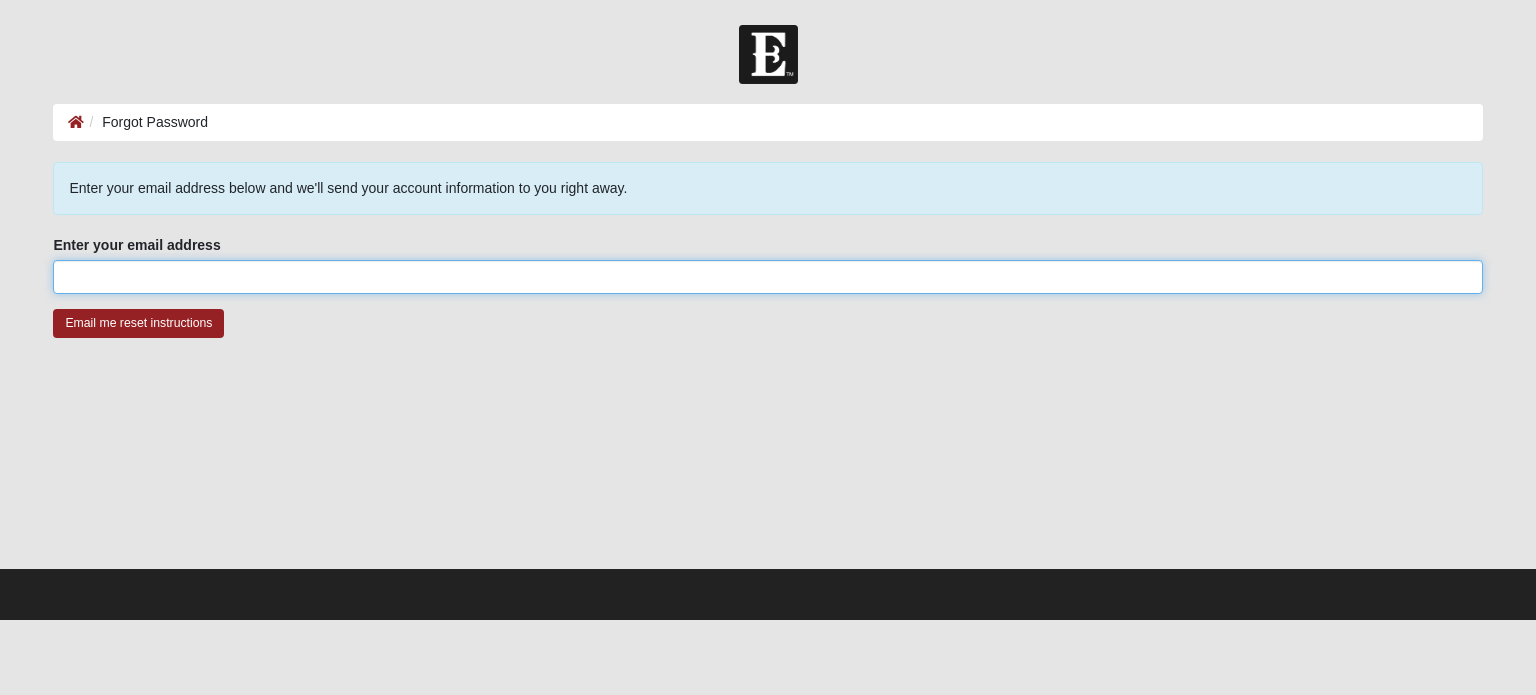 click on "Enter your email address" at bounding box center (767, 277) 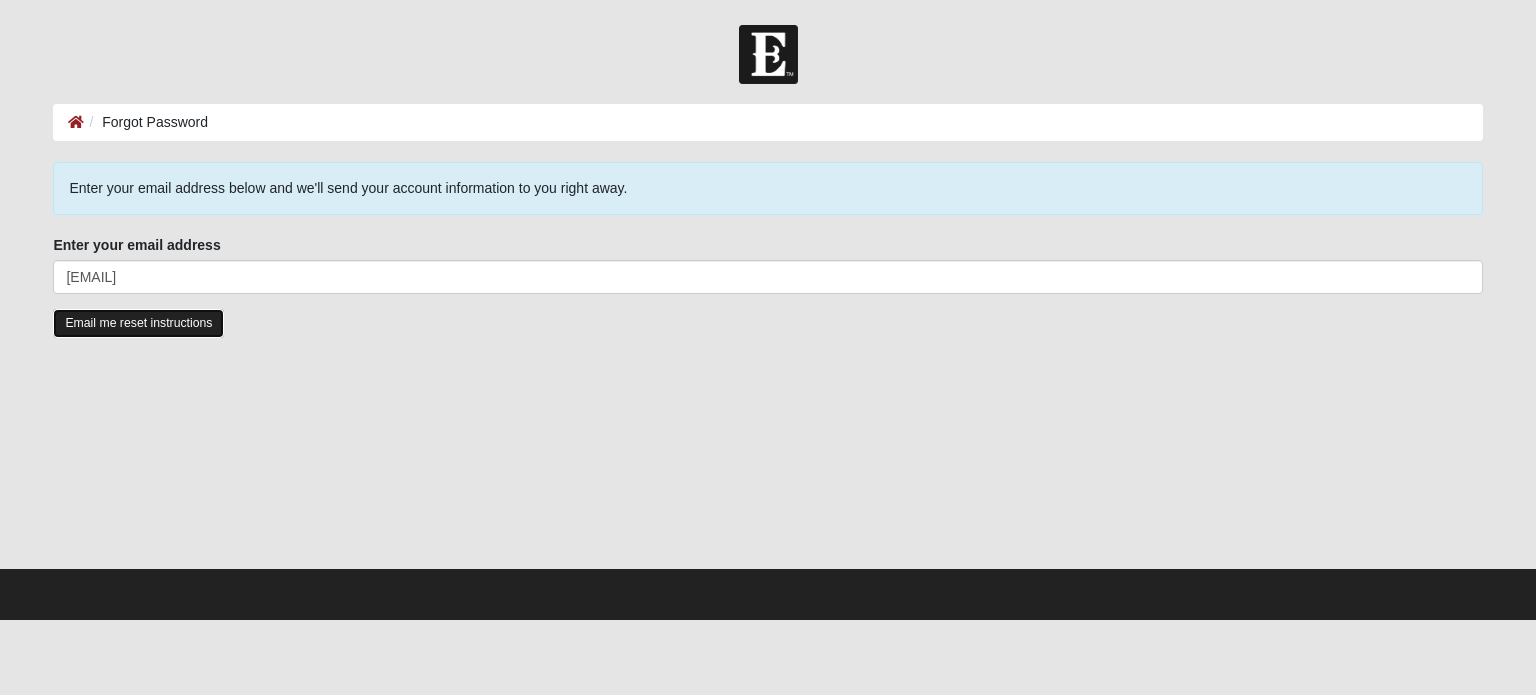 click on "Email me reset instructions" at bounding box center (138, 323) 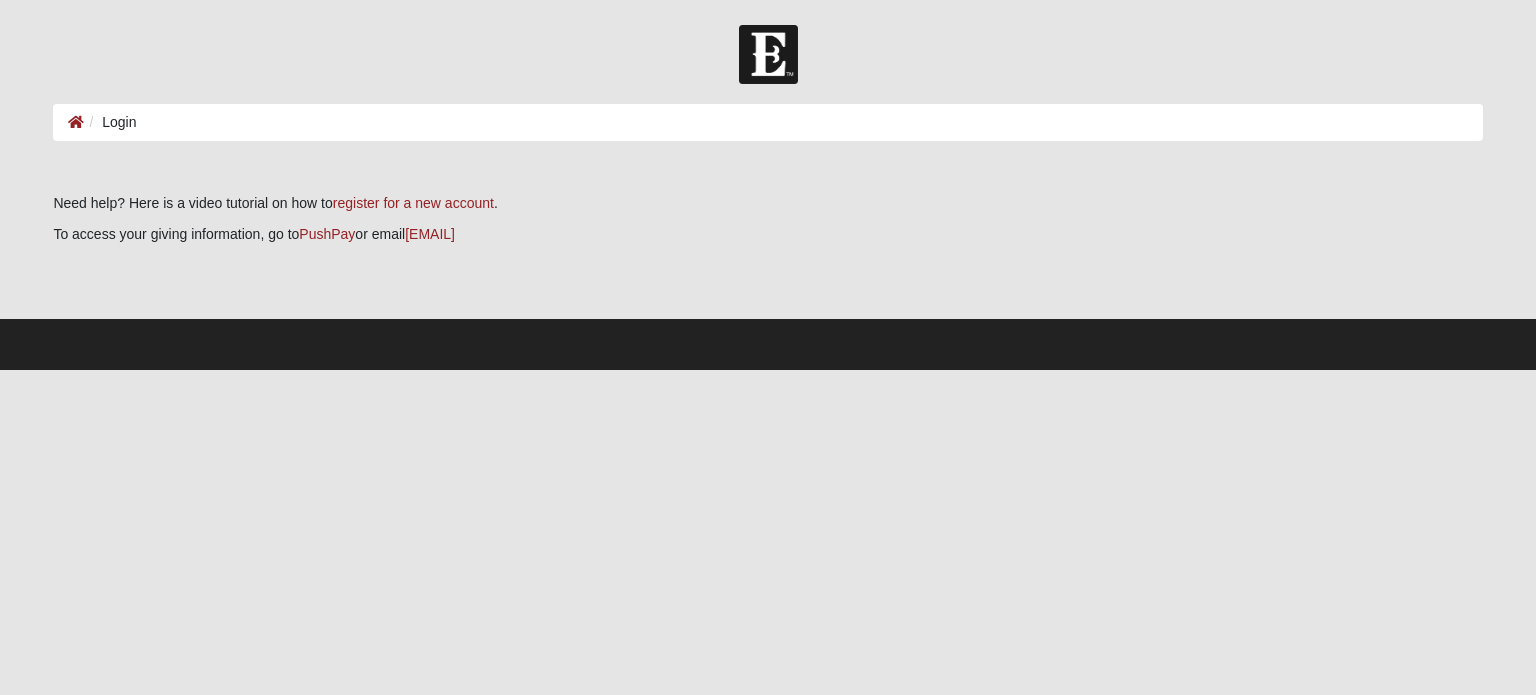 scroll, scrollTop: 0, scrollLeft: 0, axis: both 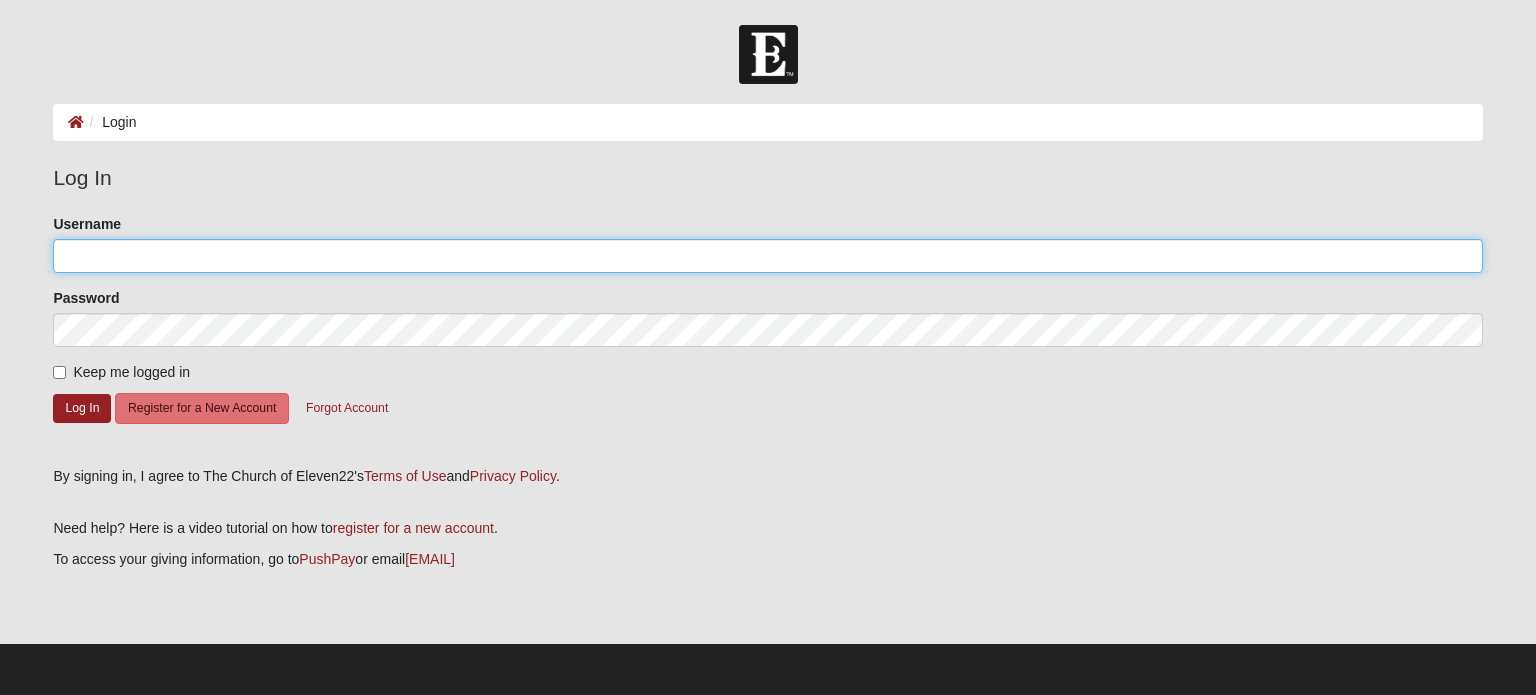 click on "Username" 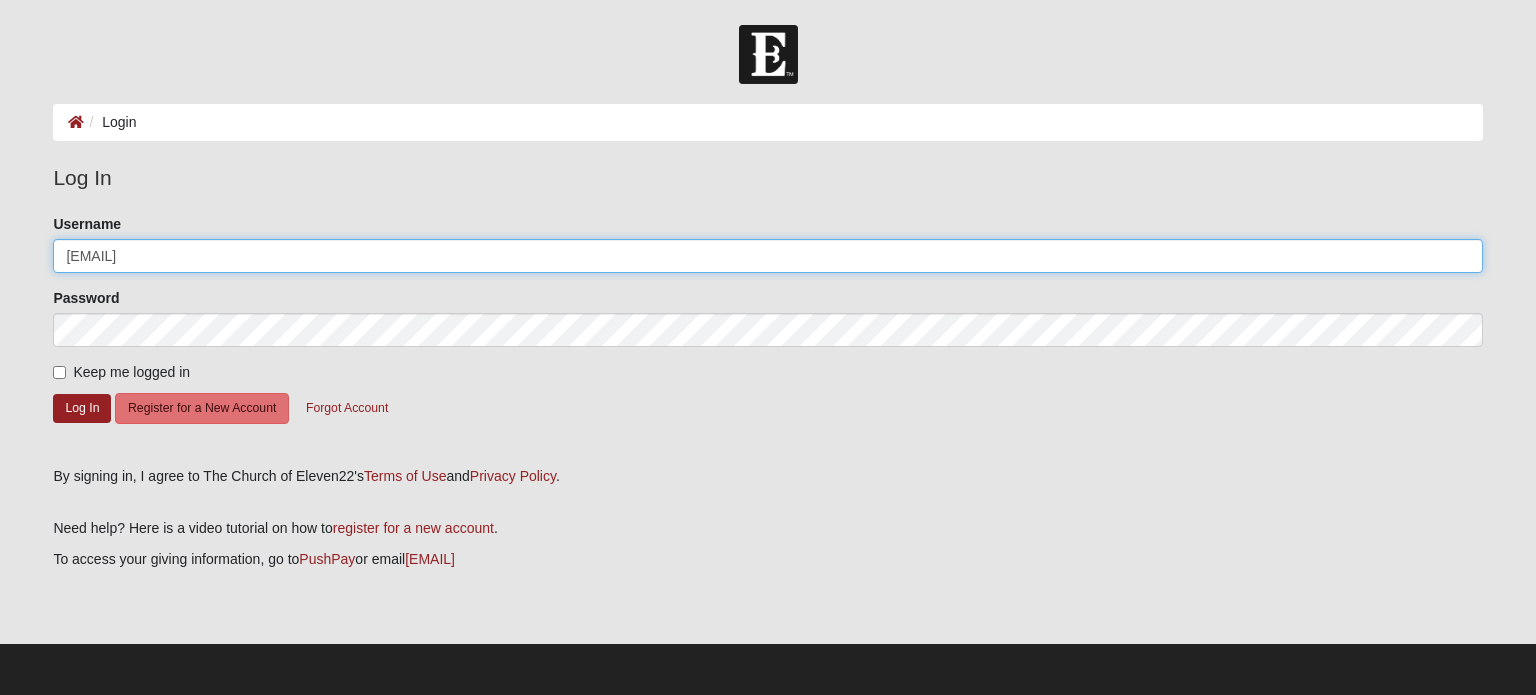 type on "[EMAIL]" 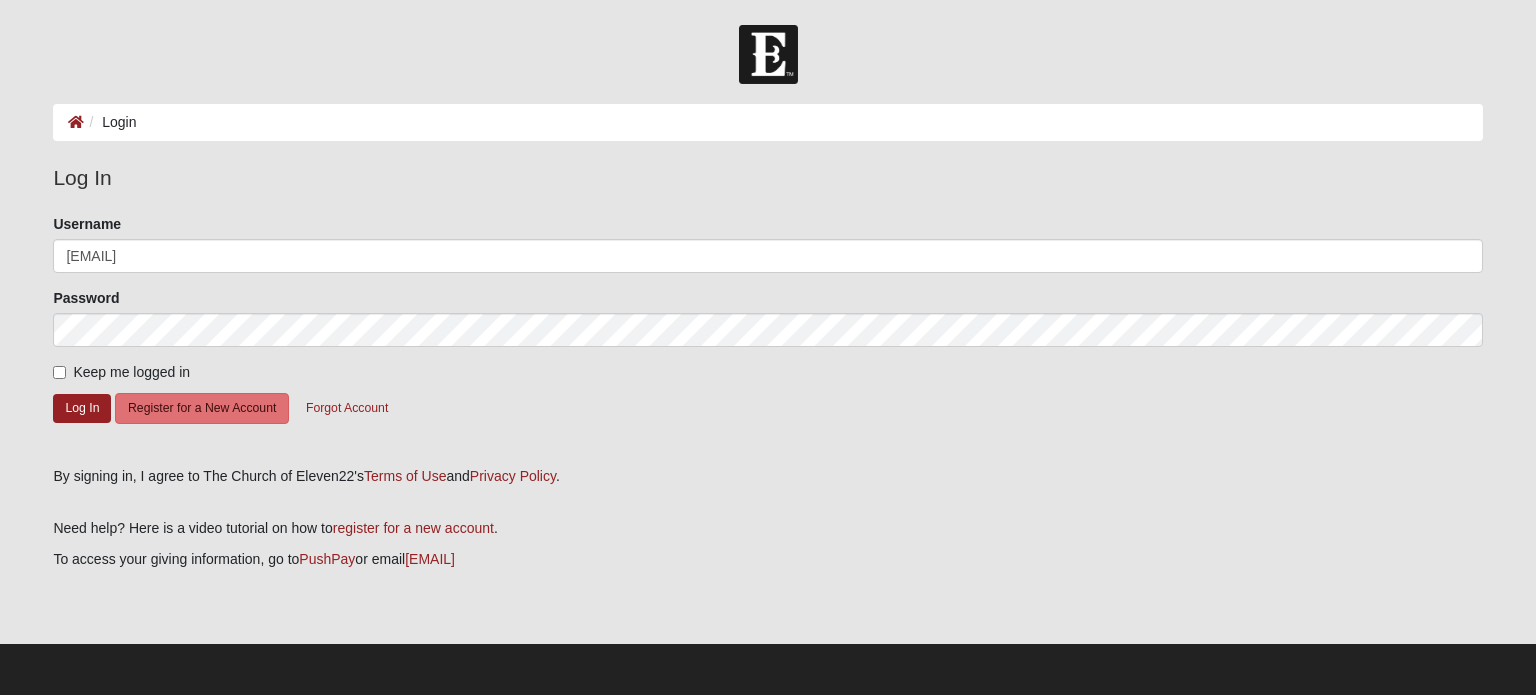 click on "Keep me logged in" at bounding box center (131, 372) 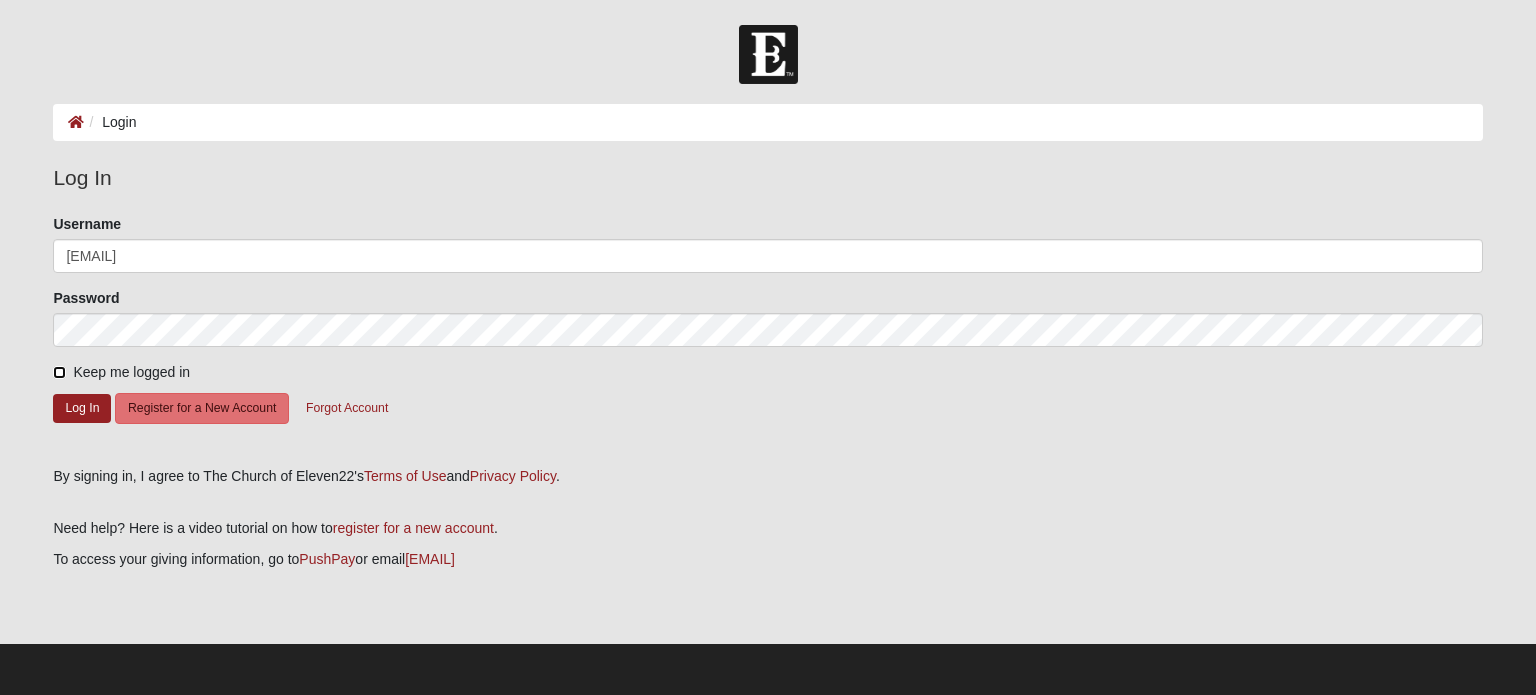 click on "Keep me logged in" at bounding box center (59, 372) 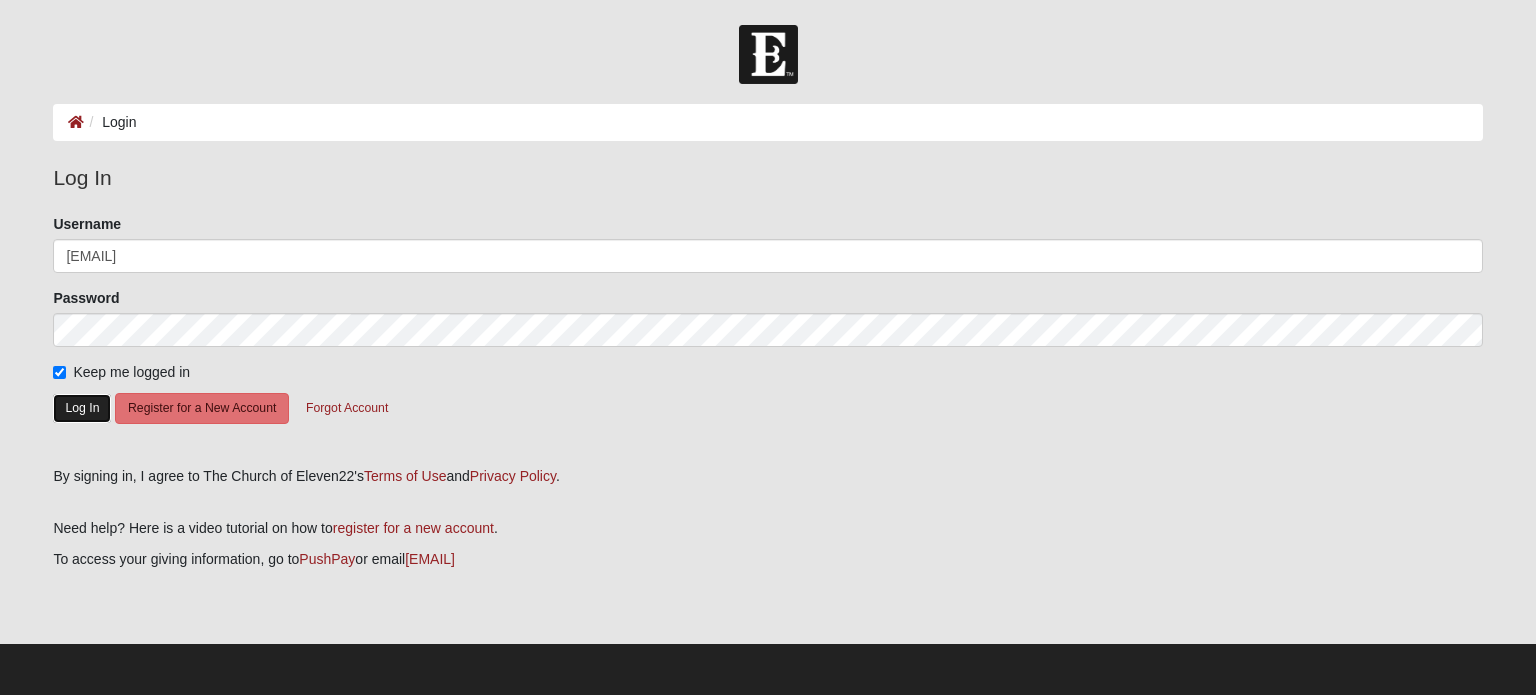 click on "Log In" 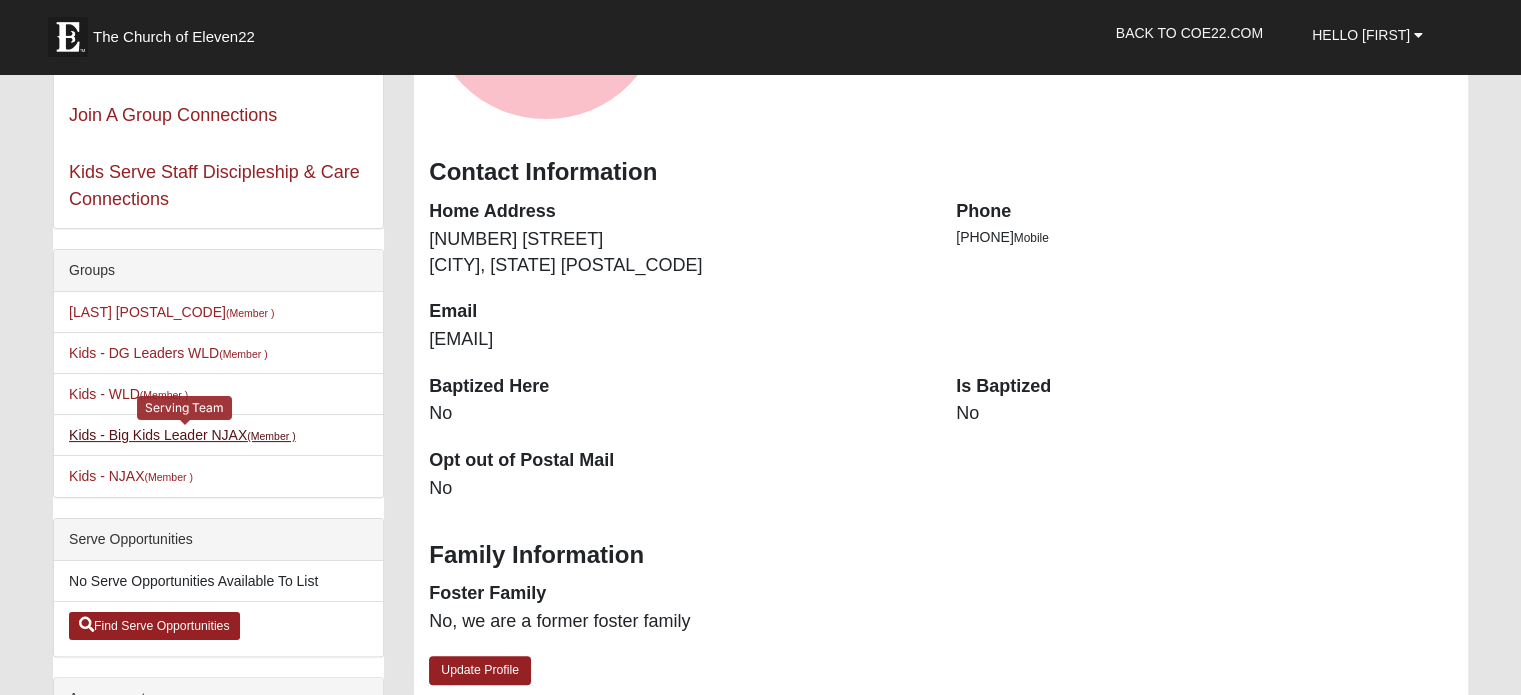scroll, scrollTop: 400, scrollLeft: 0, axis: vertical 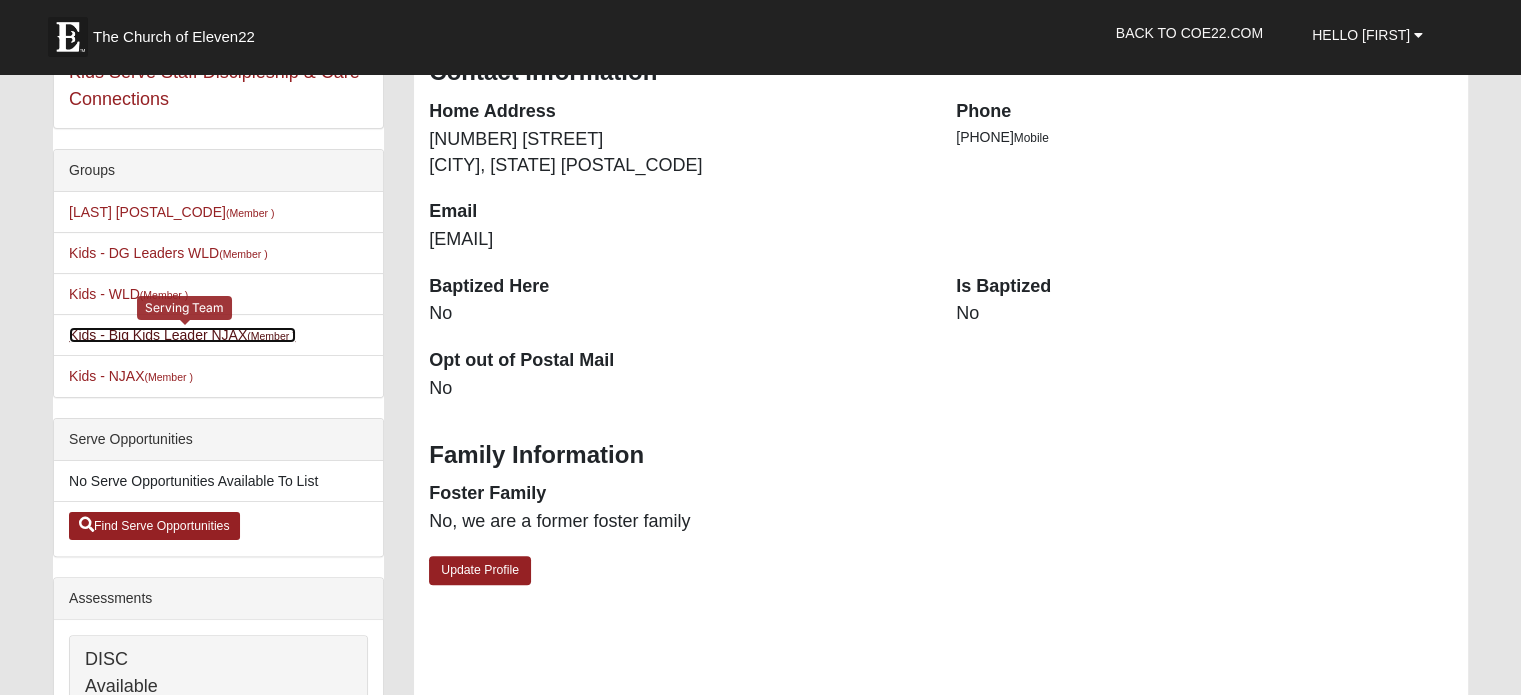 drag, startPoint x: 240, startPoint y: 334, endPoint x: 203, endPoint y: 329, distance: 37.336308 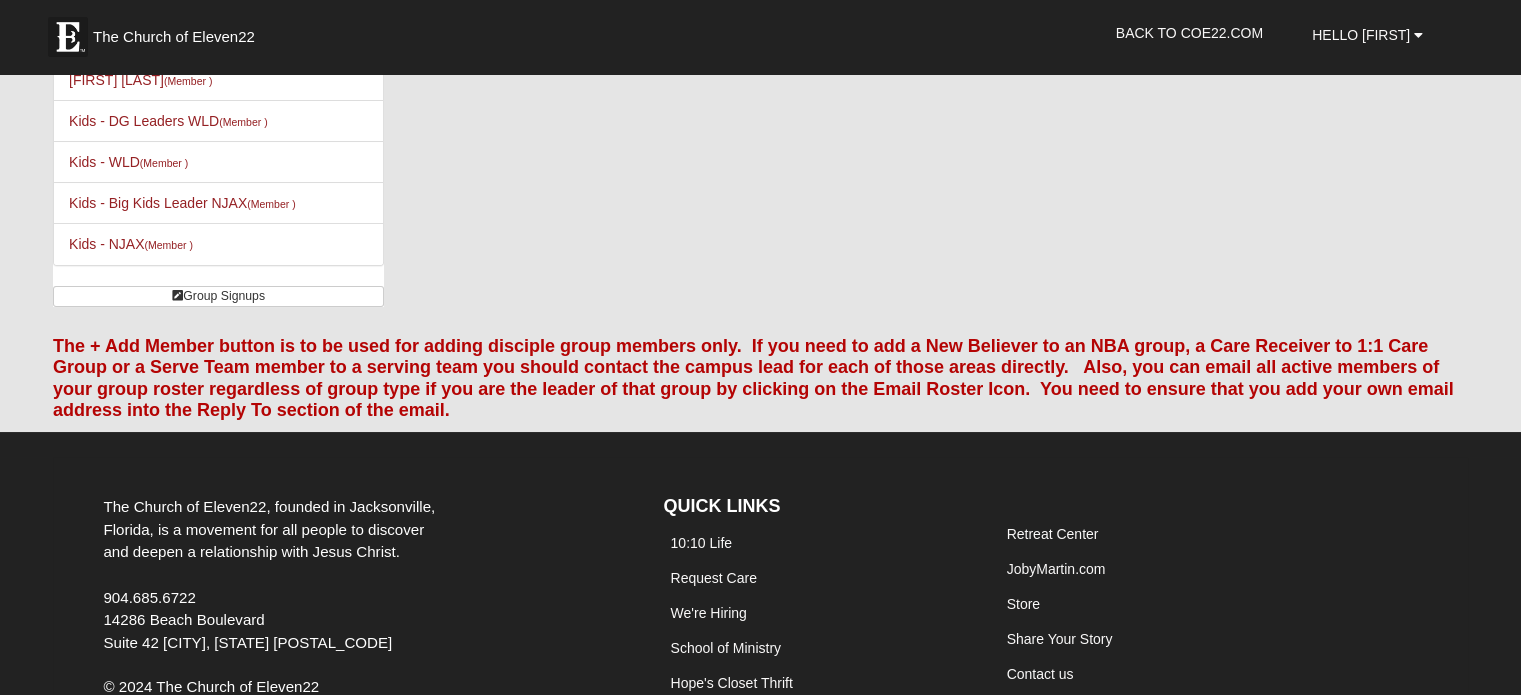 scroll, scrollTop: 0, scrollLeft: 0, axis: both 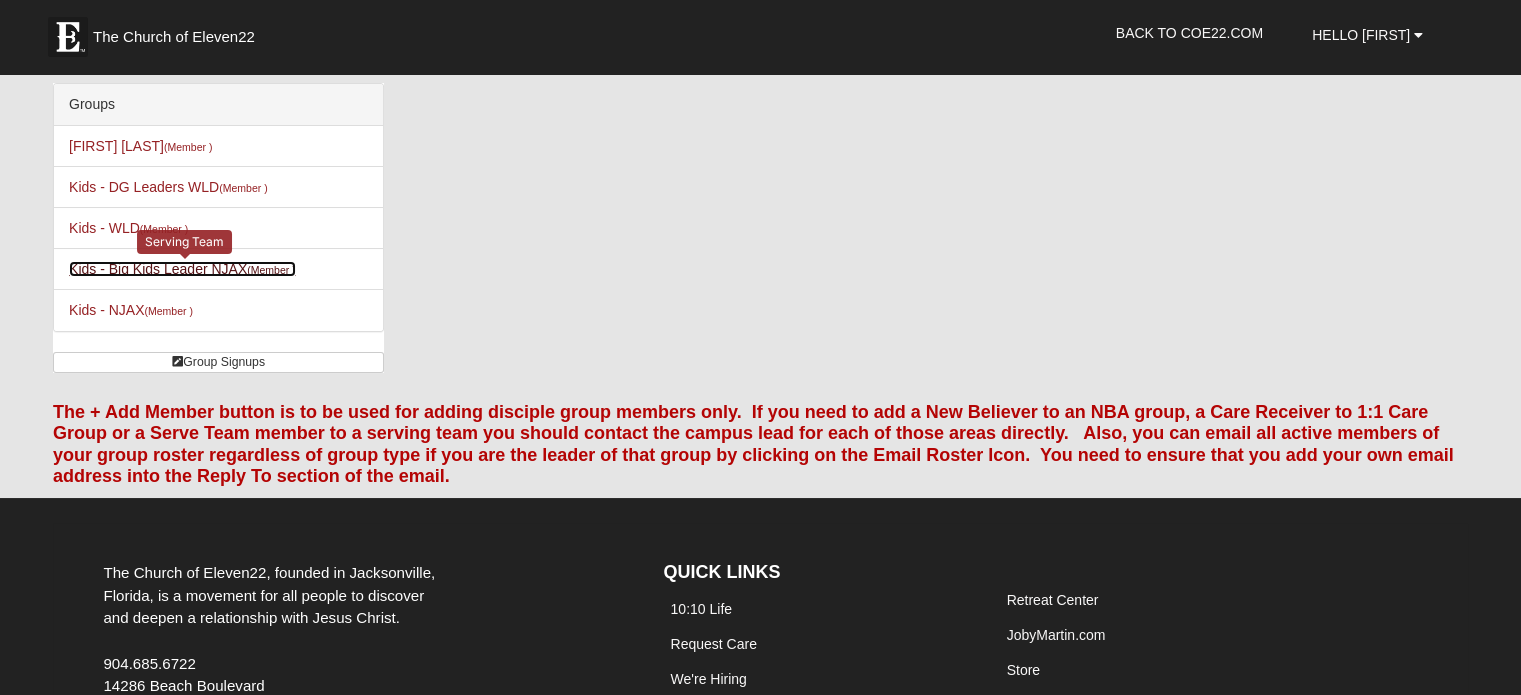 click on "Kids - Big Kids Leader NJAX  (Member        )" at bounding box center (182, 269) 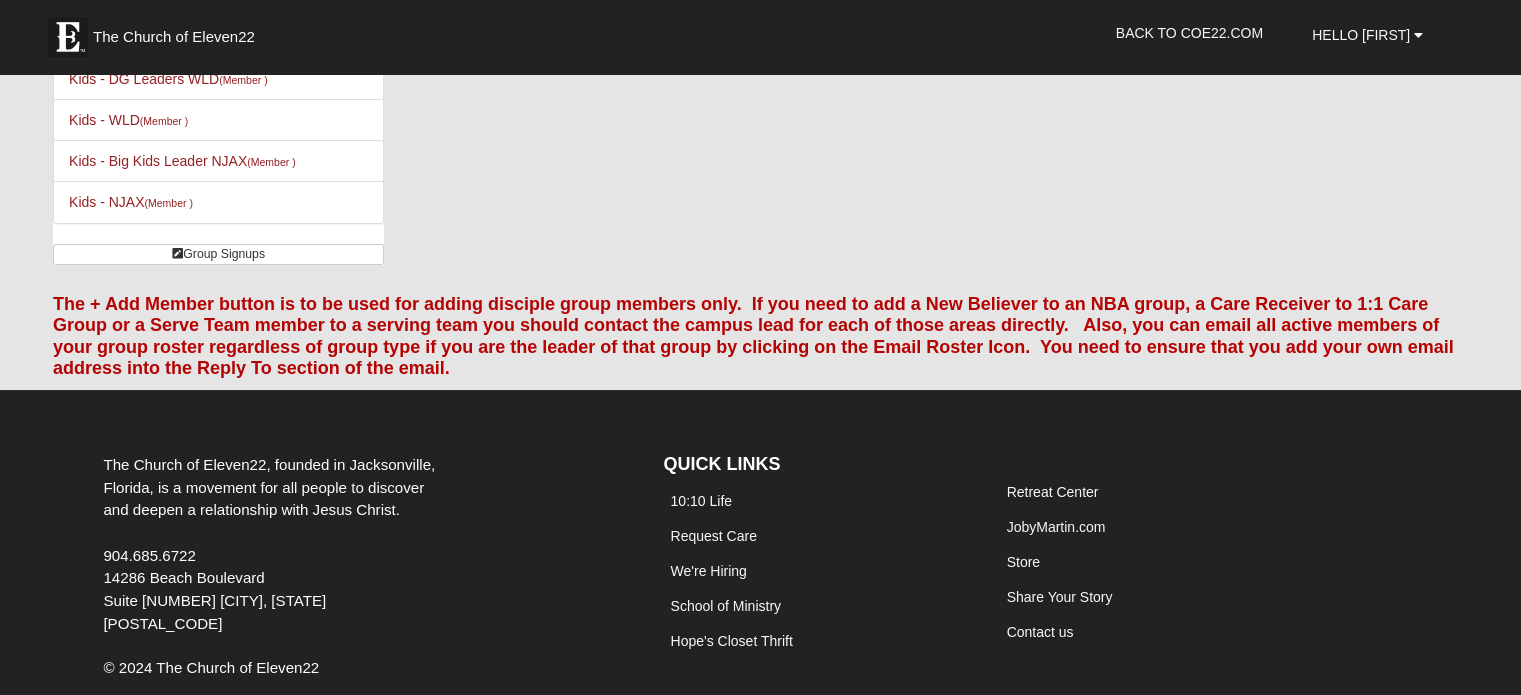 scroll, scrollTop: 0, scrollLeft: 0, axis: both 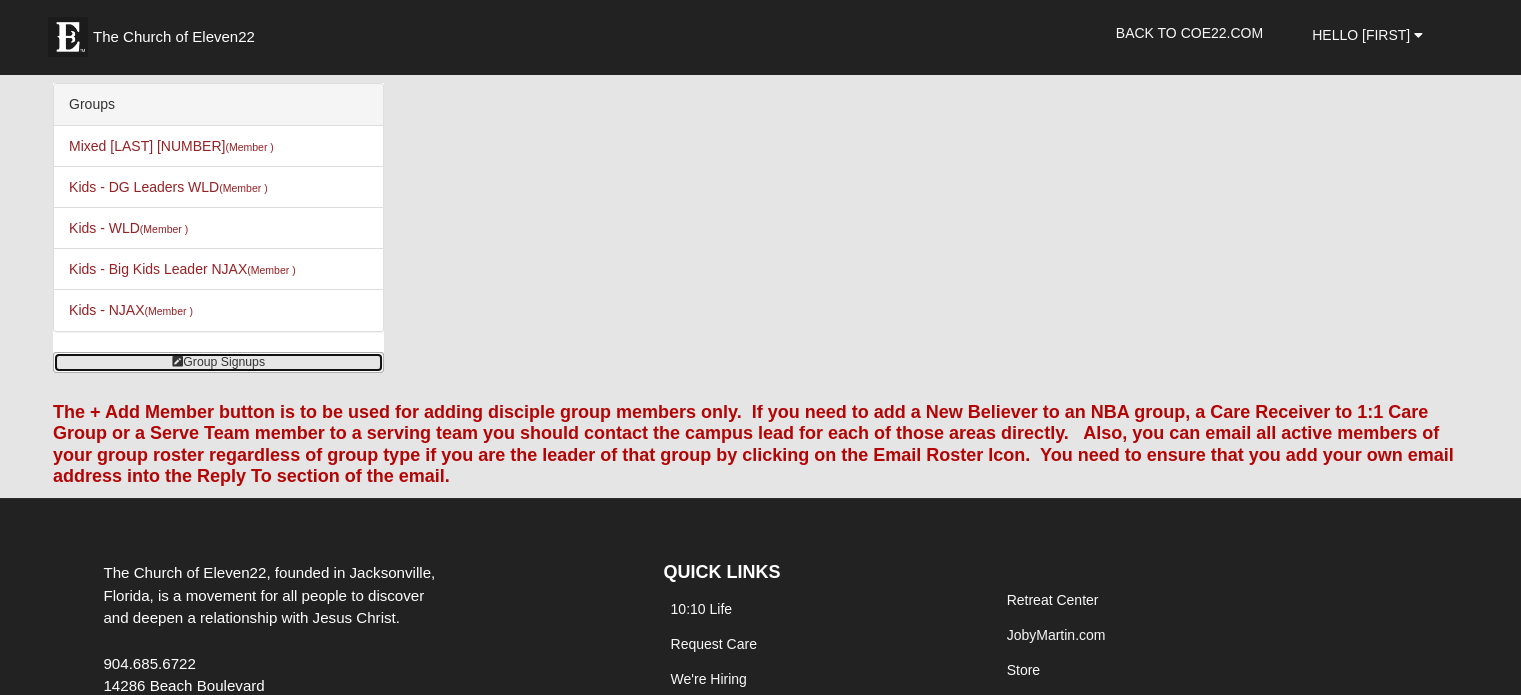 click on "Group Signups" at bounding box center [218, 362] 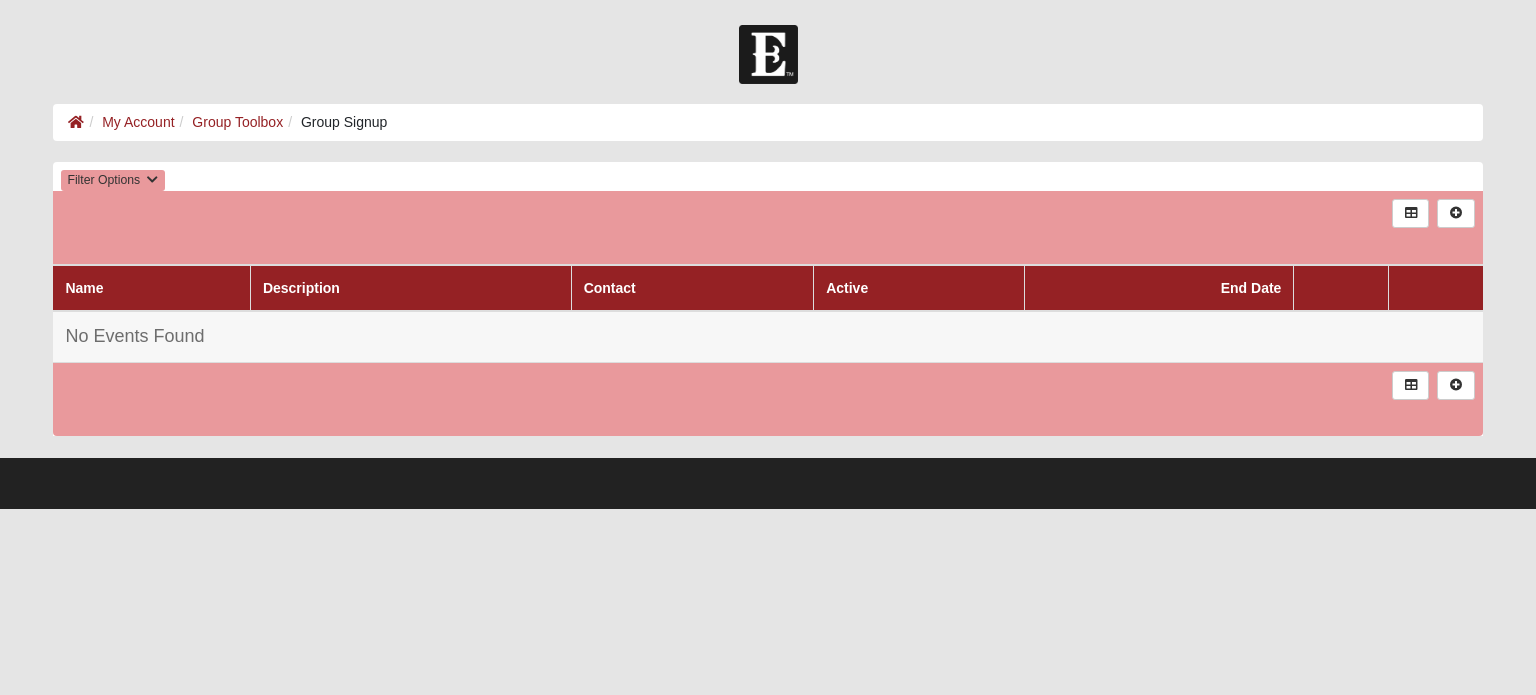 scroll, scrollTop: 0, scrollLeft: 0, axis: both 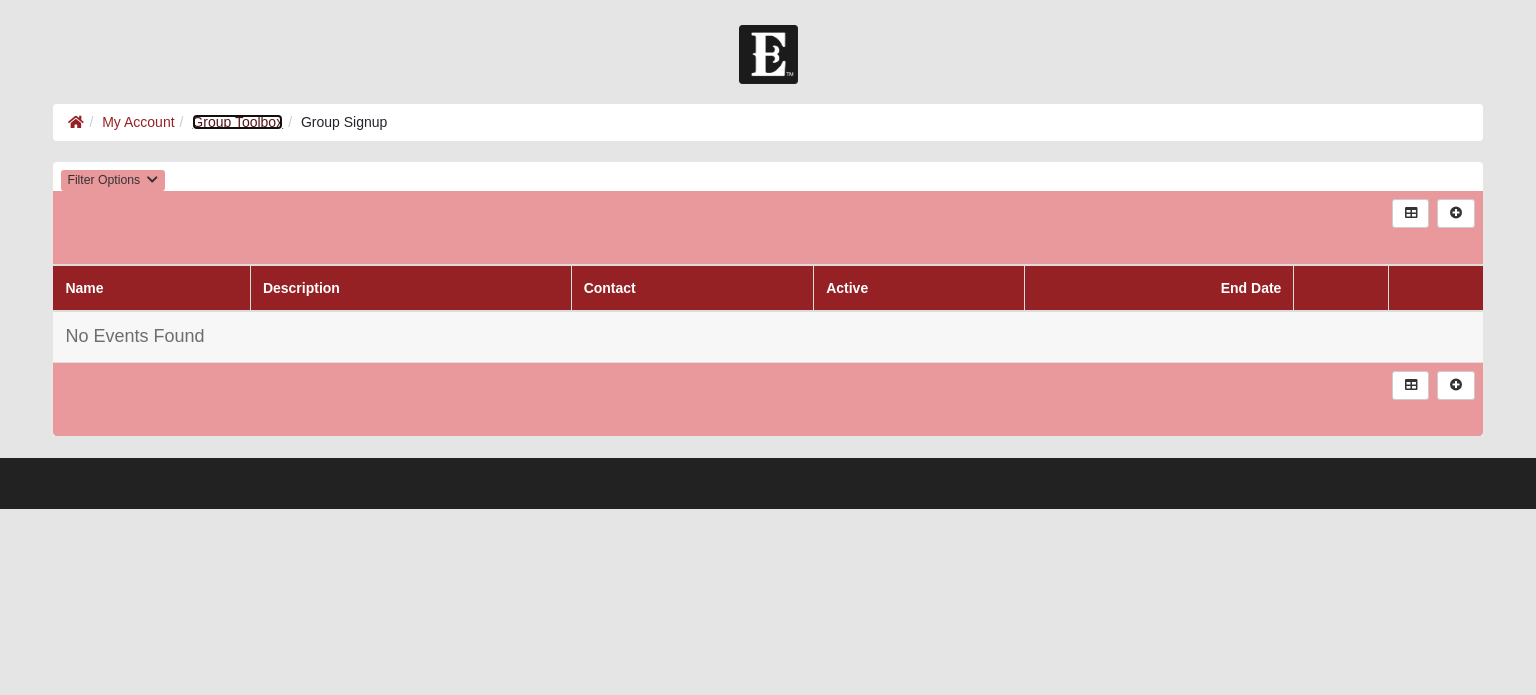 click on "Group Toolbox" at bounding box center [237, 122] 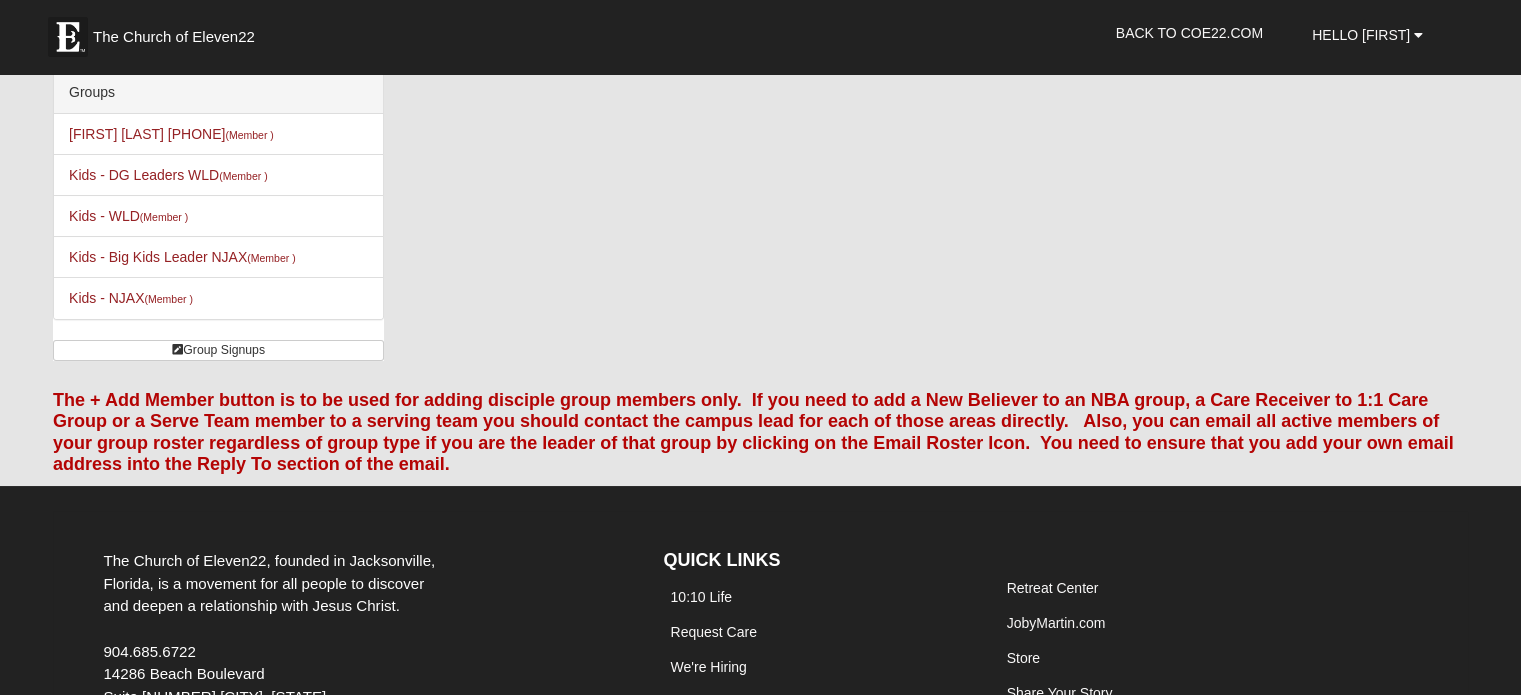 scroll, scrollTop: 0, scrollLeft: 0, axis: both 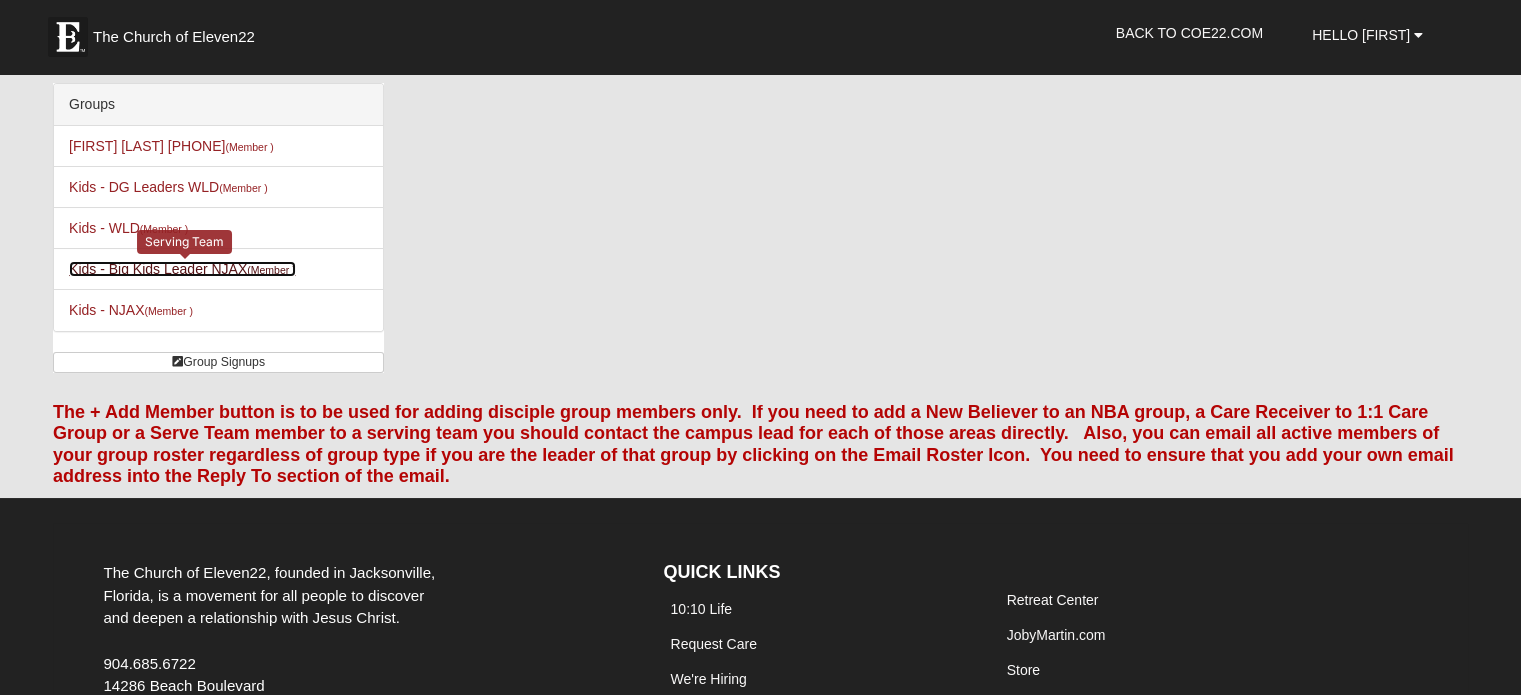 drag, startPoint x: 144, startPoint y: 271, endPoint x: 84, endPoint y: 263, distance: 60.530983 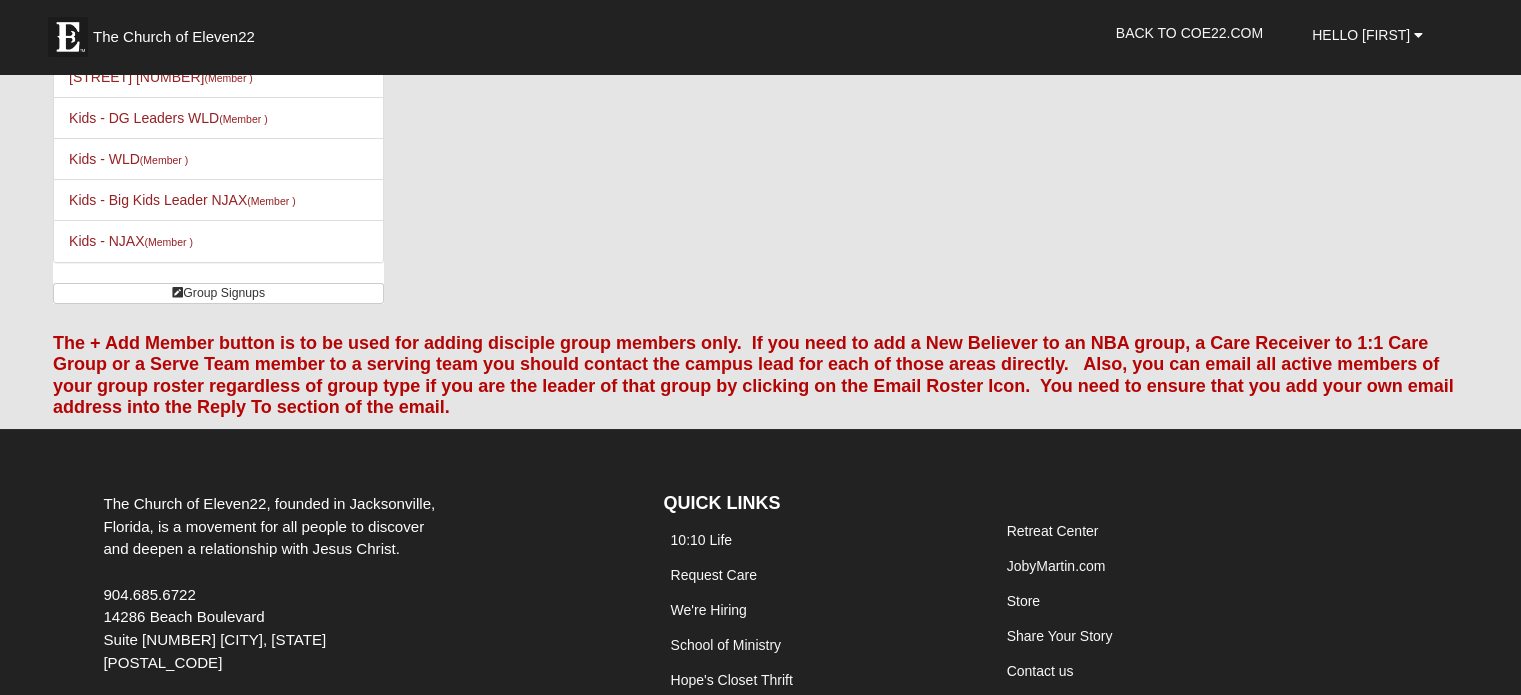 scroll, scrollTop: 0, scrollLeft: 0, axis: both 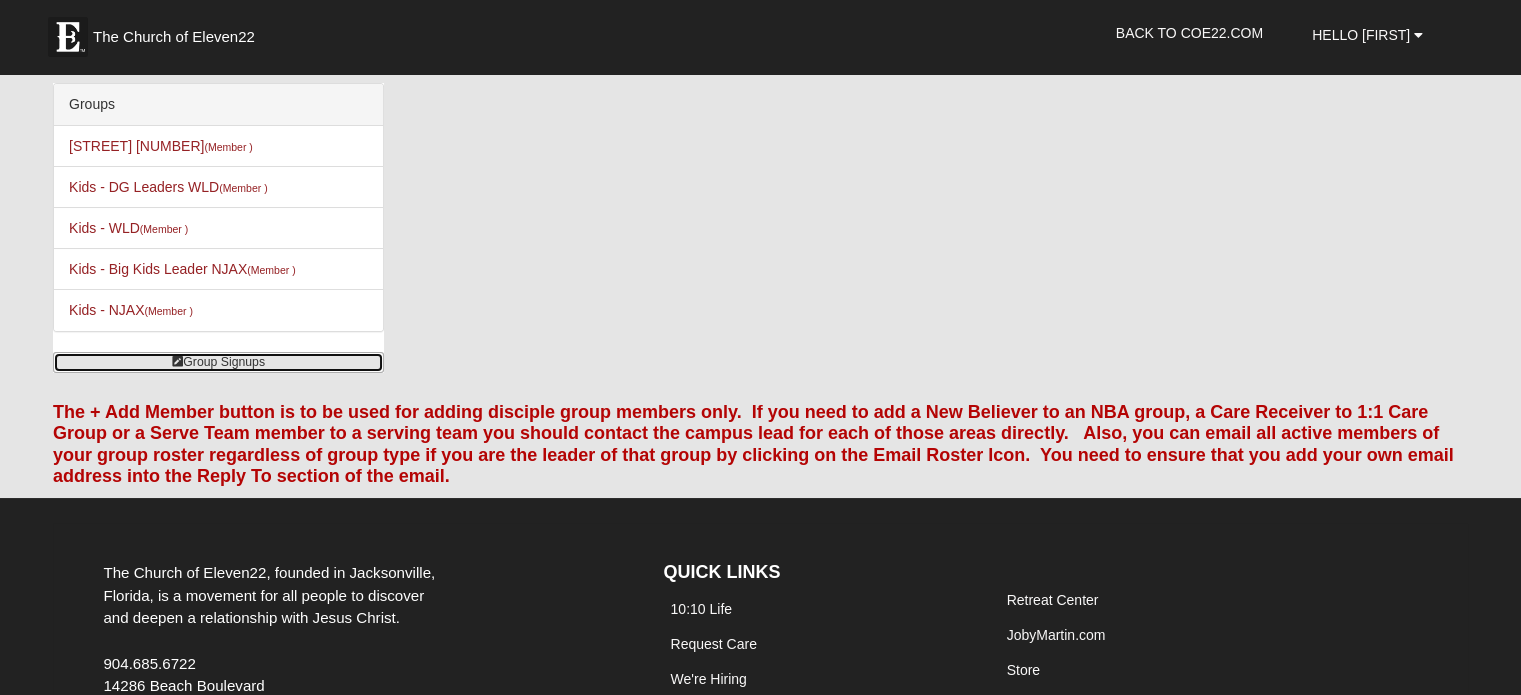 click on "Group Signups" at bounding box center (218, 362) 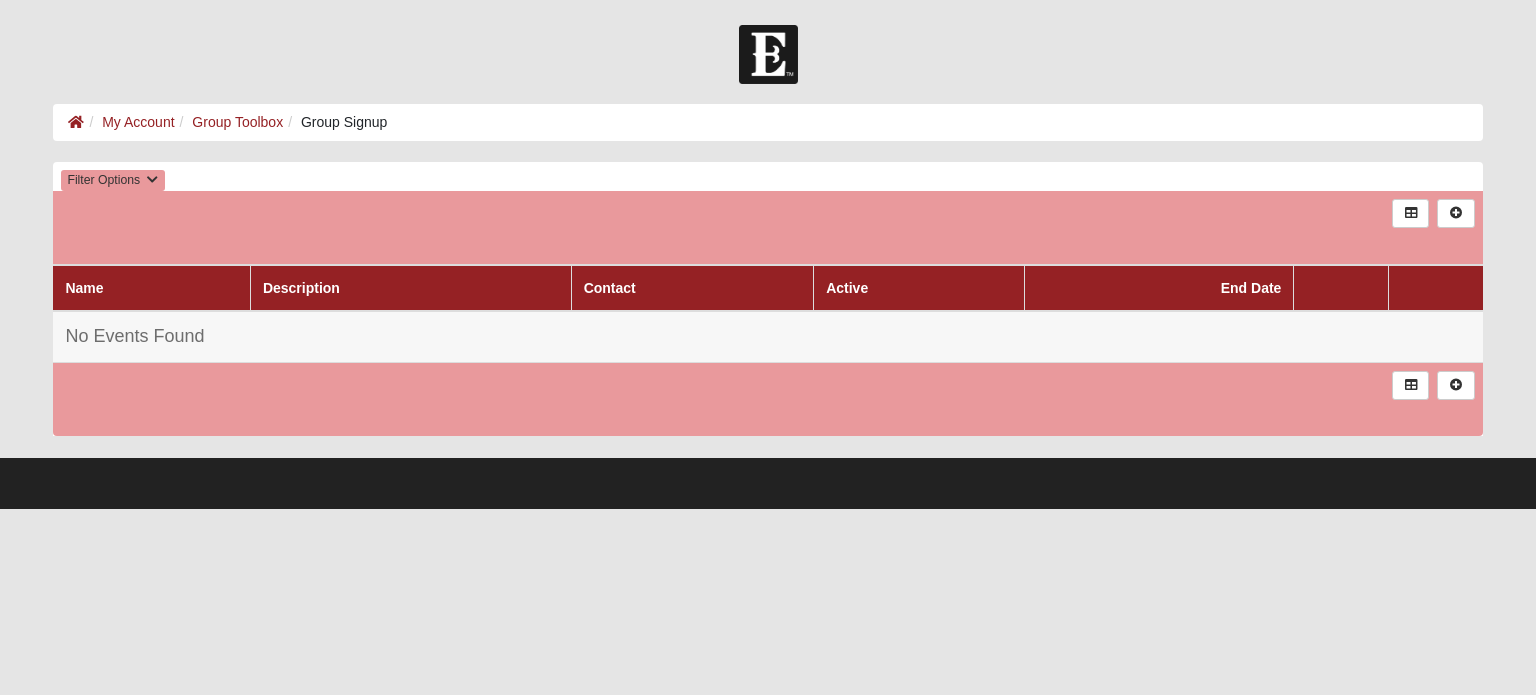 scroll, scrollTop: 0, scrollLeft: 0, axis: both 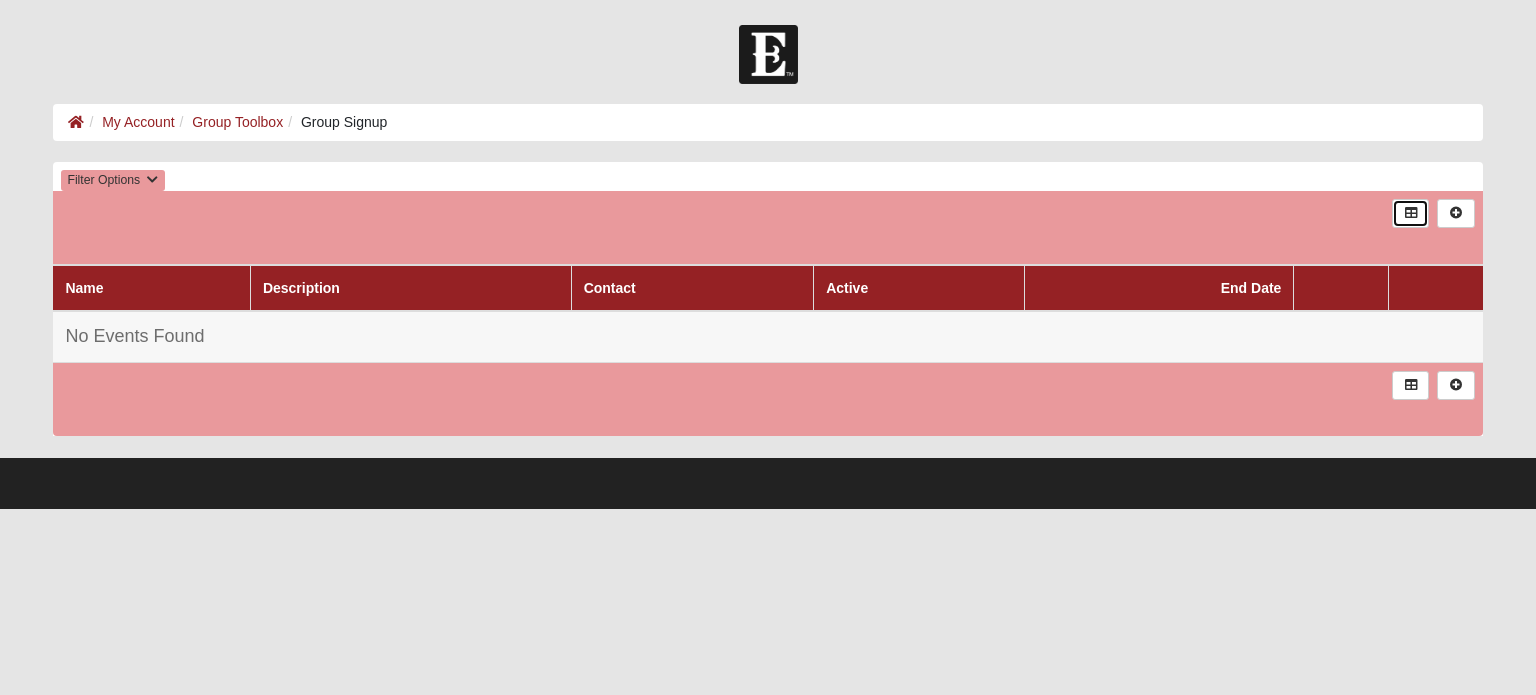 click at bounding box center (1410, 213) 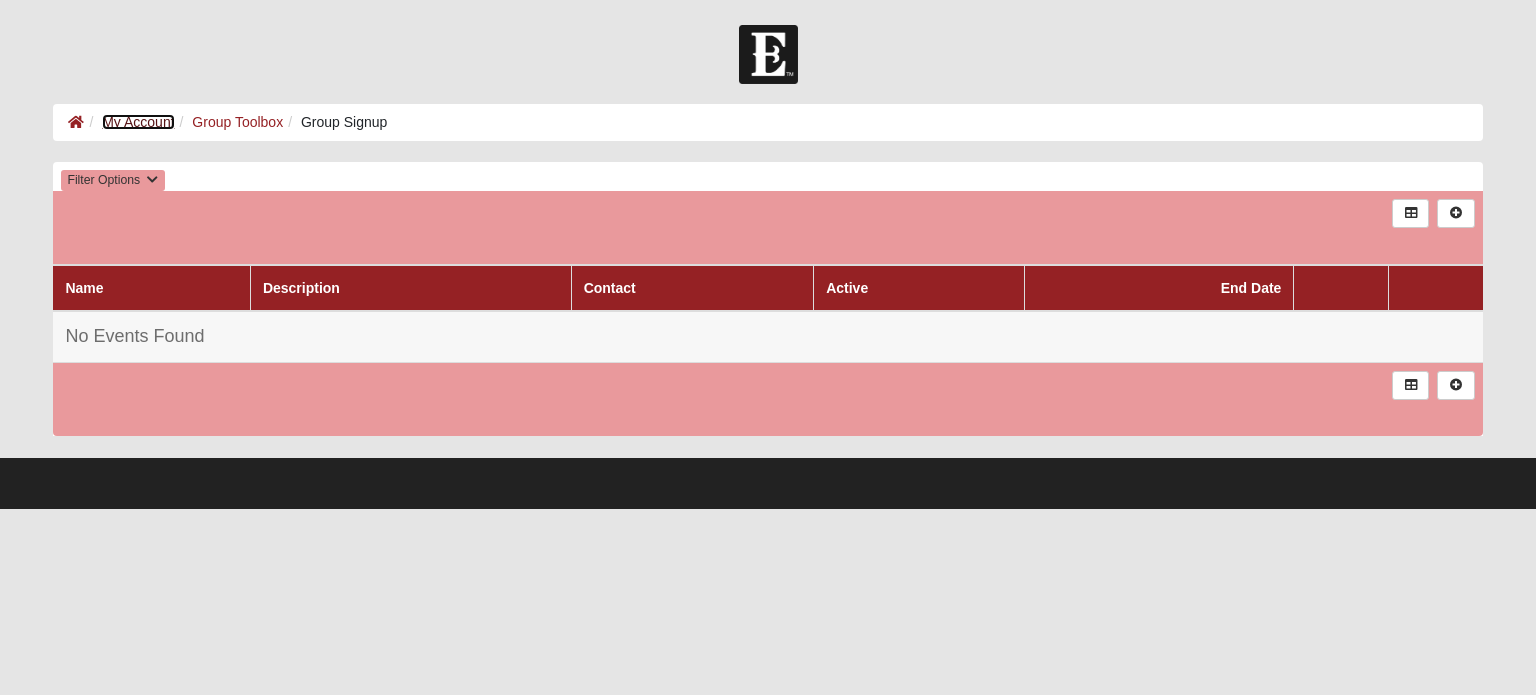click on "My Account" at bounding box center [138, 122] 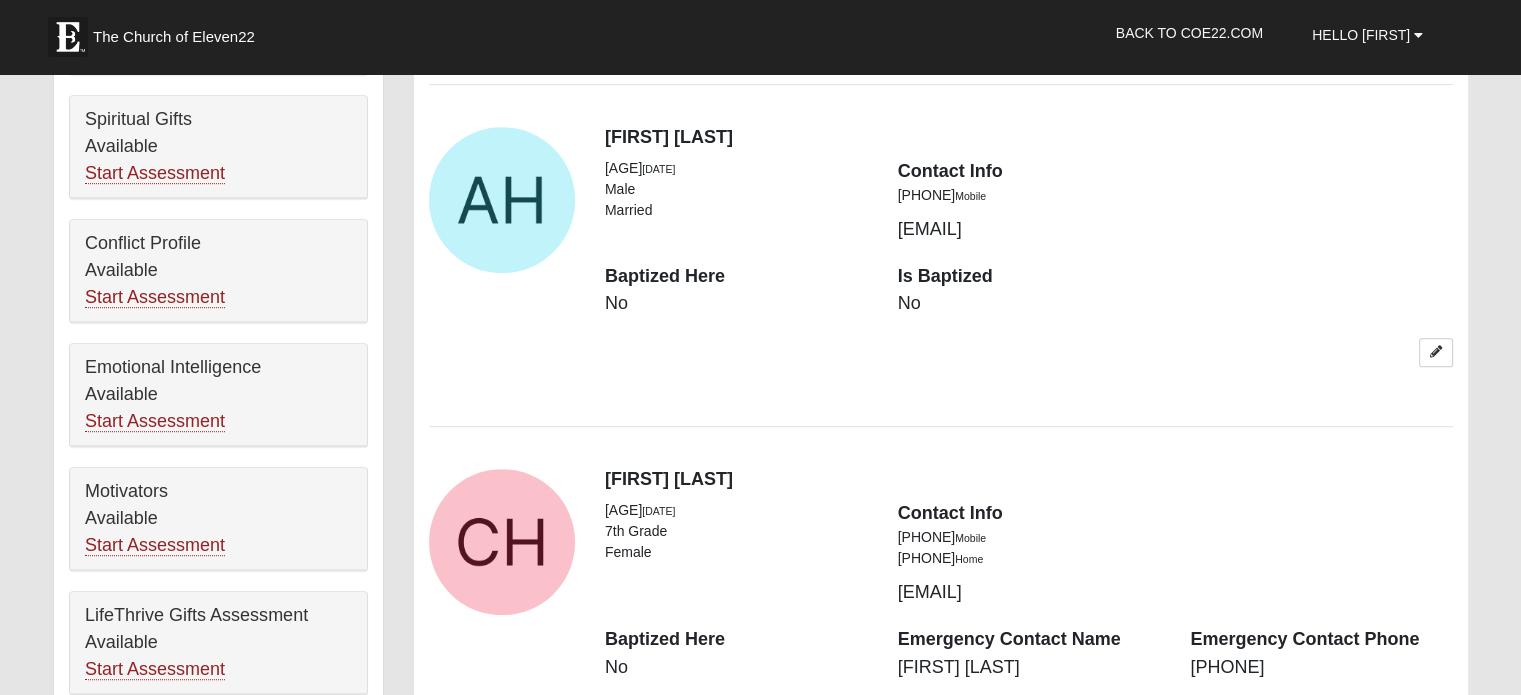 scroll, scrollTop: 1100, scrollLeft: 0, axis: vertical 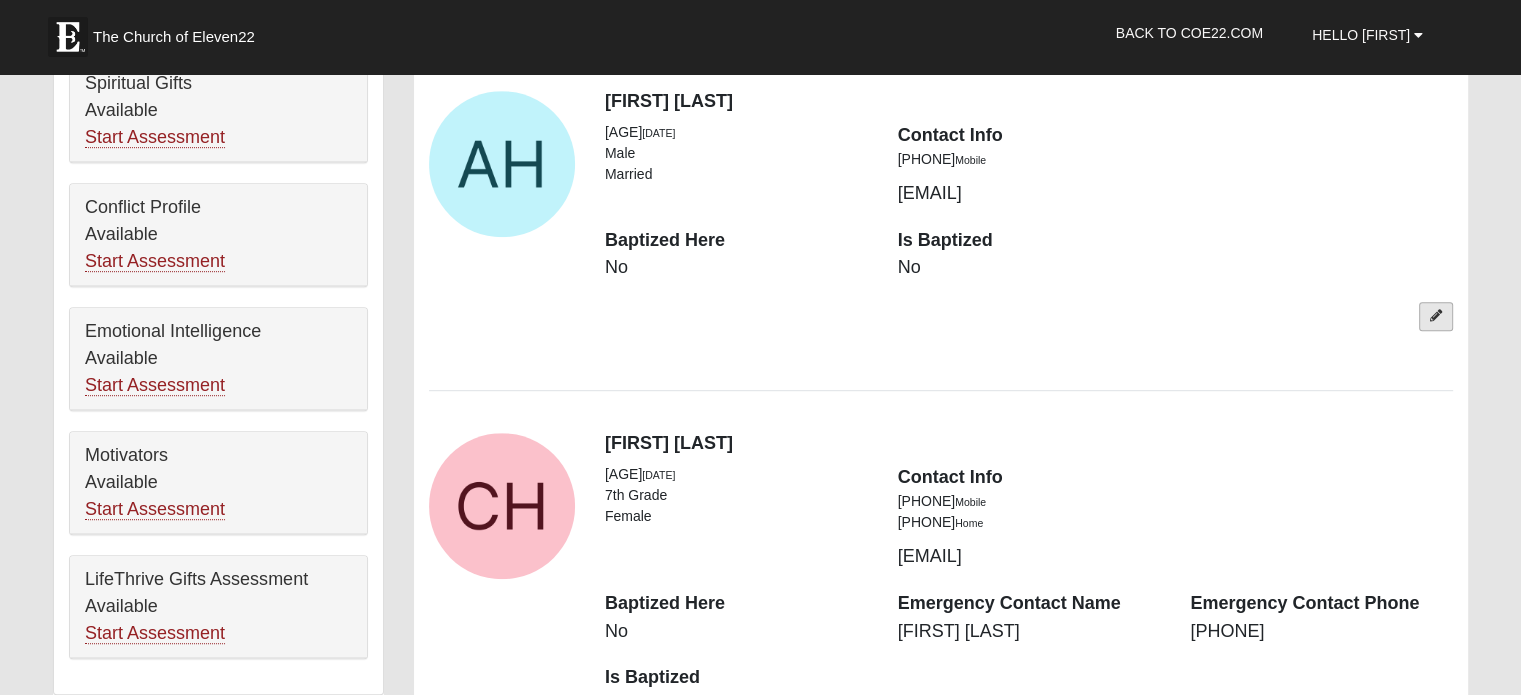 click at bounding box center (1436, 316) 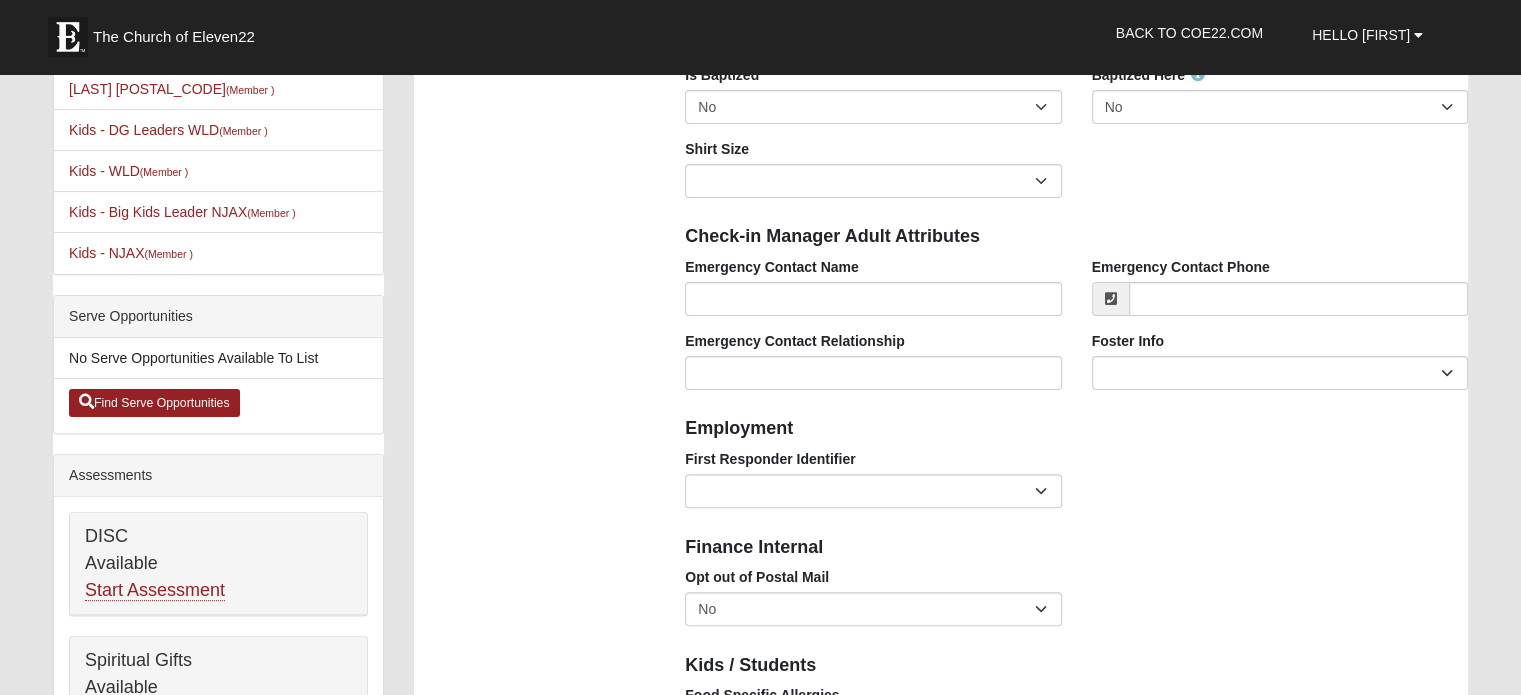 scroll, scrollTop: 300, scrollLeft: 0, axis: vertical 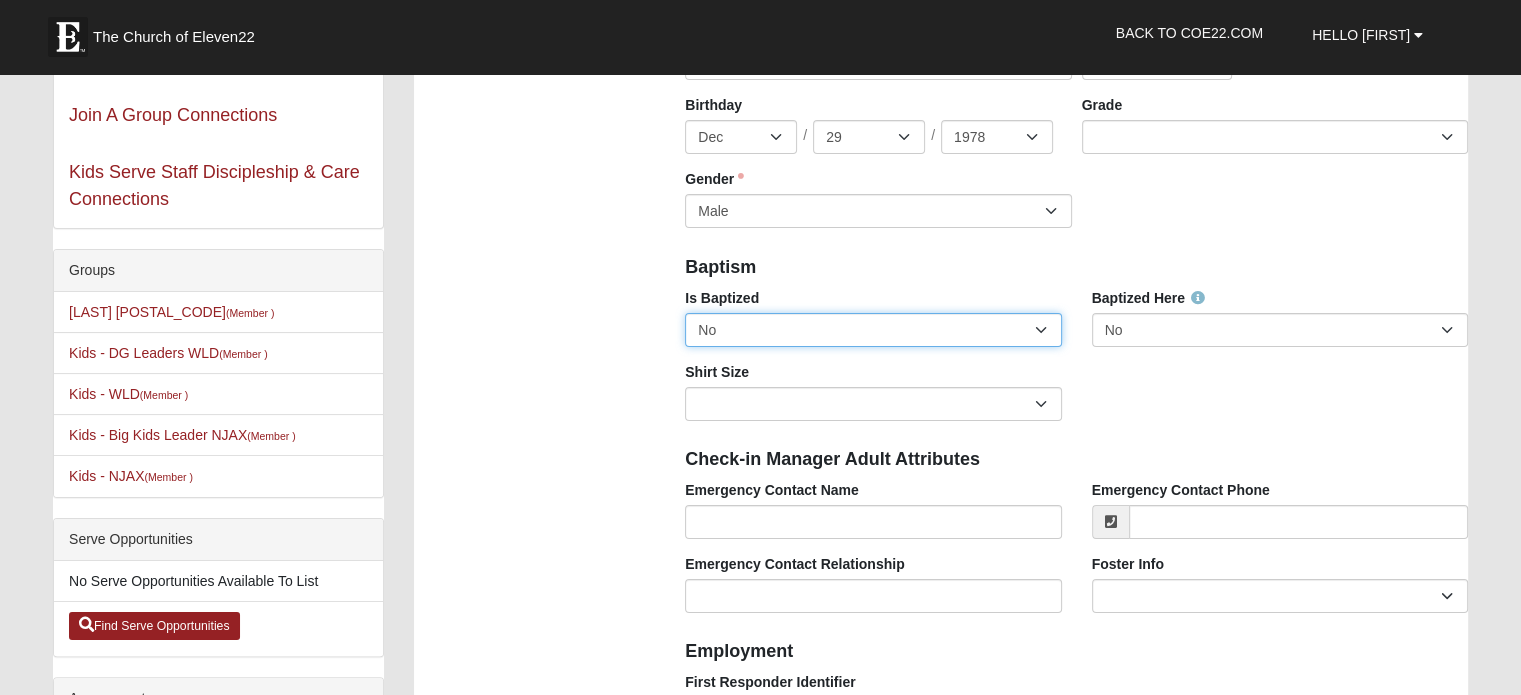click on "No
Yes" at bounding box center (873, 330) 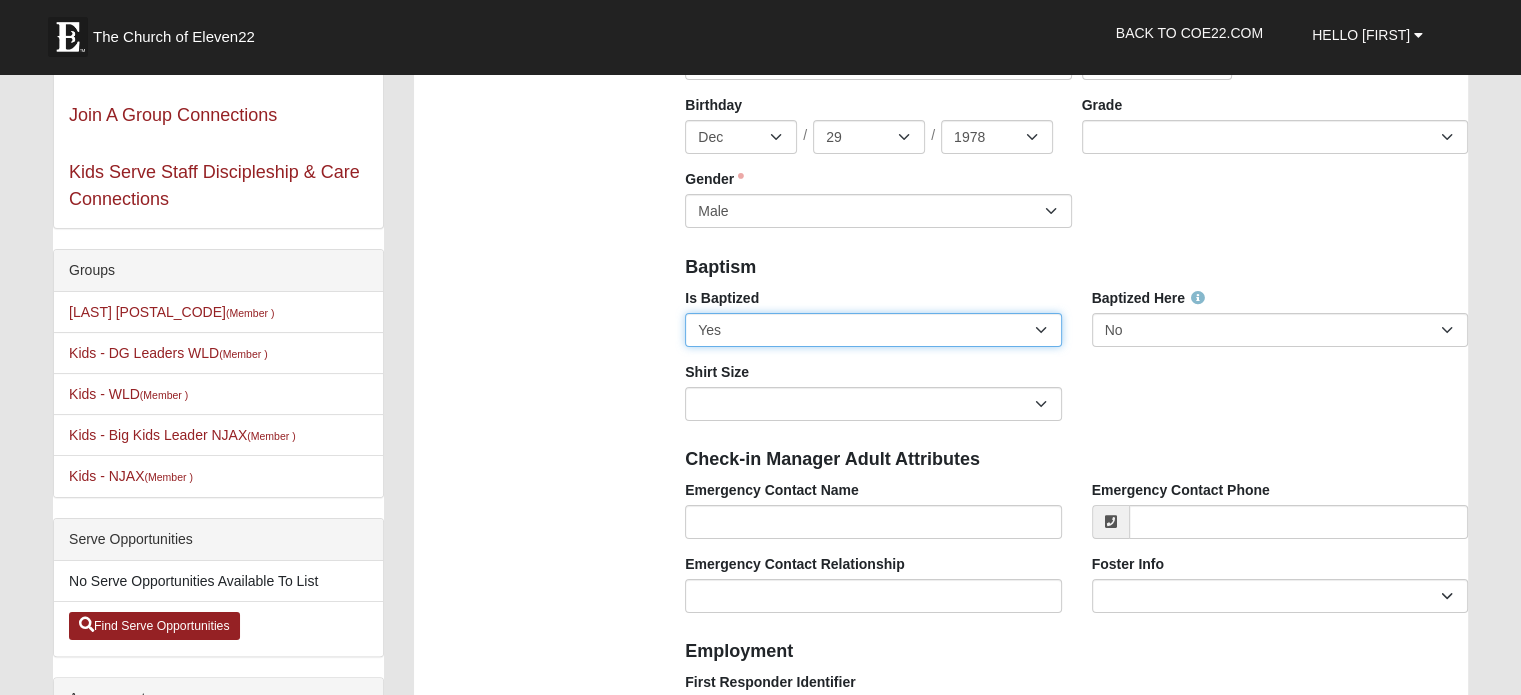 click on "No
Yes" at bounding box center (873, 330) 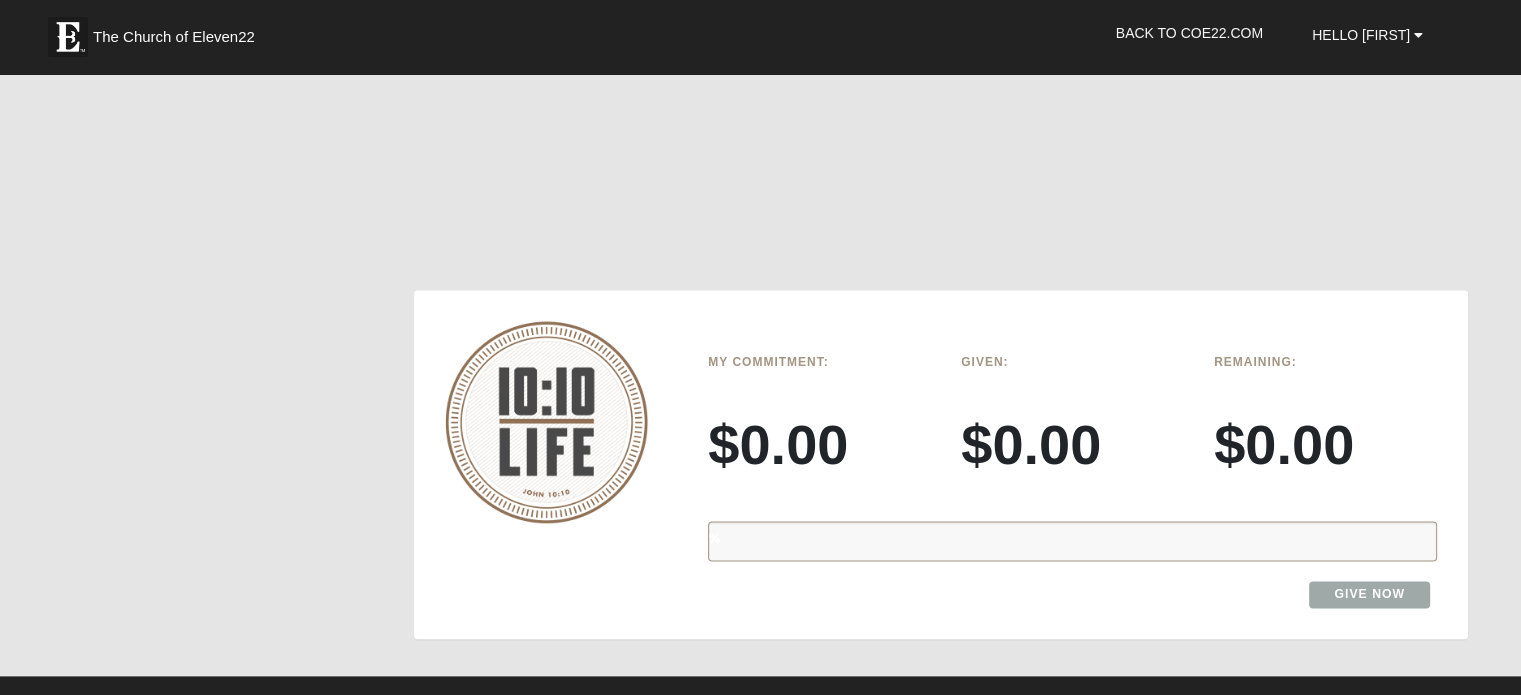 scroll, scrollTop: 2100, scrollLeft: 0, axis: vertical 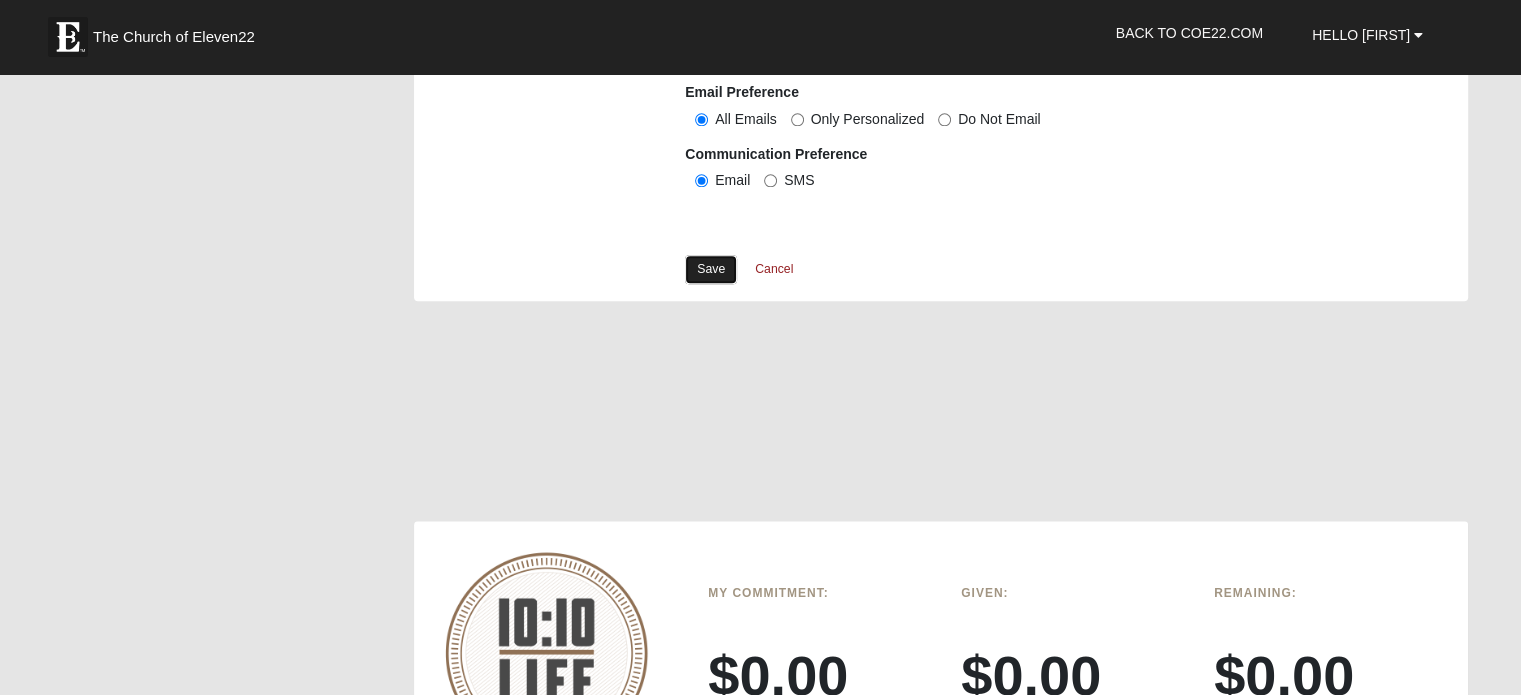 click on "Save" at bounding box center [711, 269] 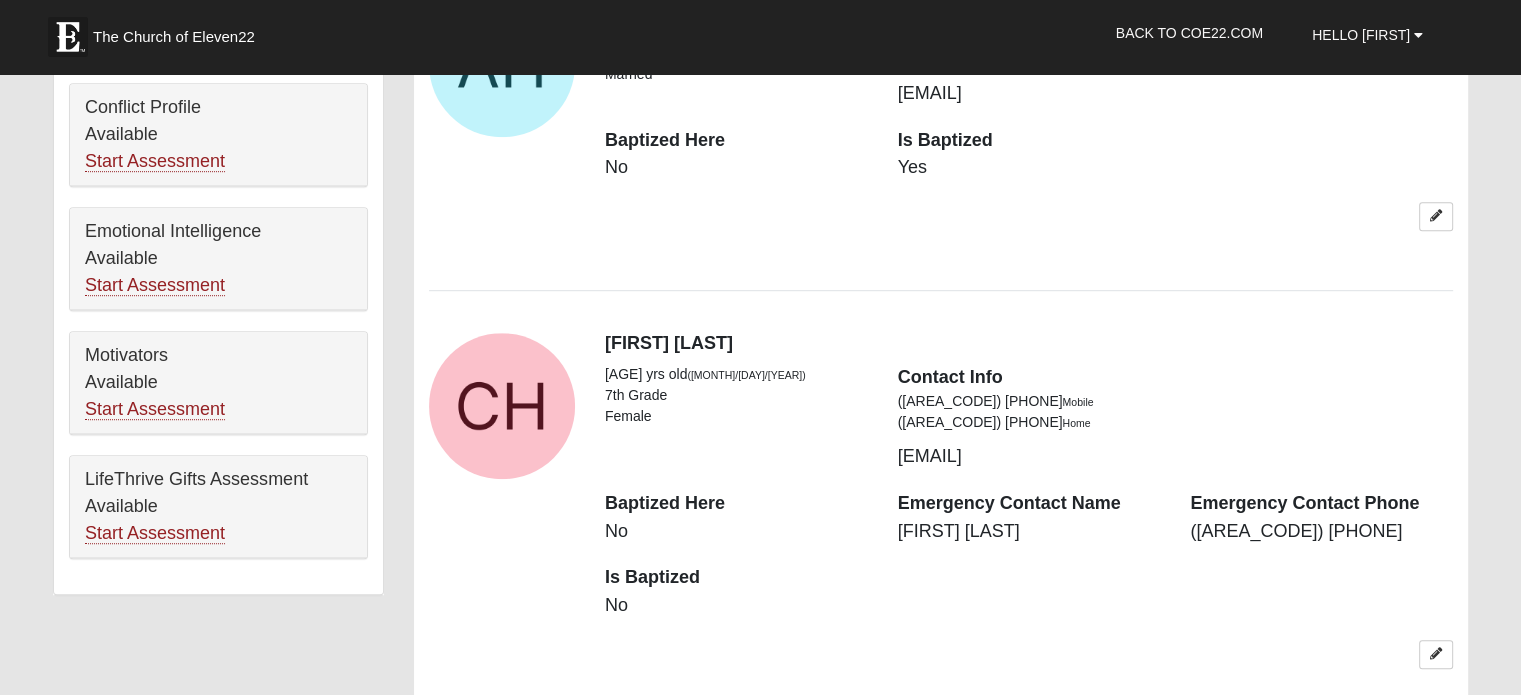 scroll, scrollTop: 1300, scrollLeft: 0, axis: vertical 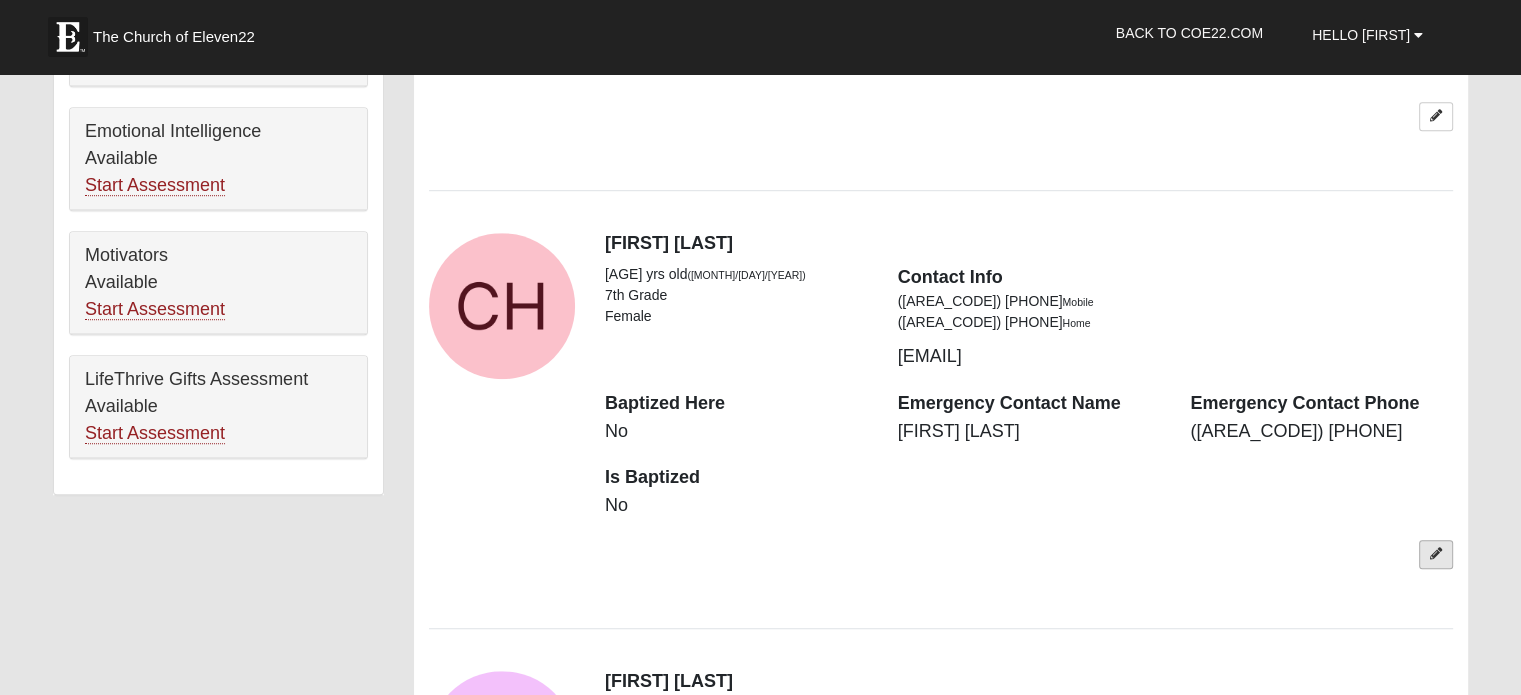 click at bounding box center (1436, 554) 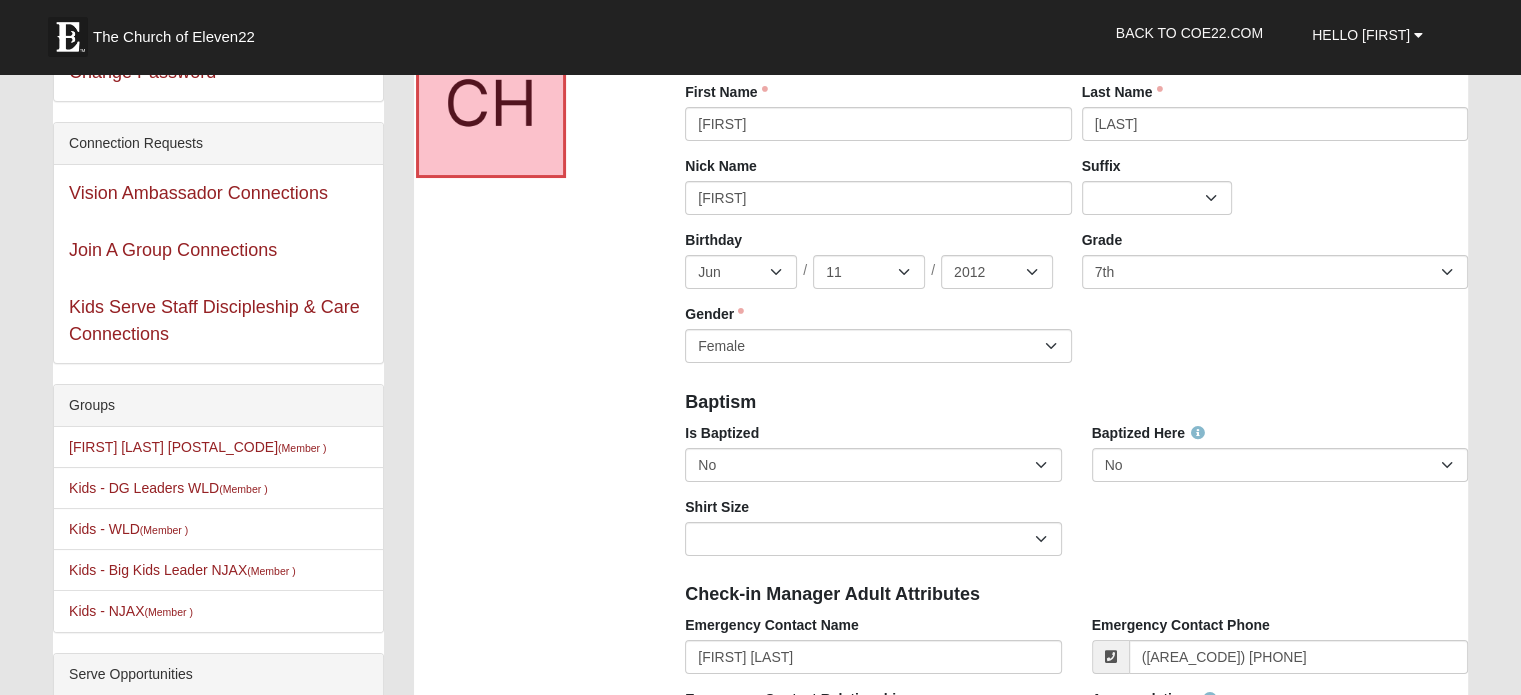 scroll, scrollTop: 200, scrollLeft: 0, axis: vertical 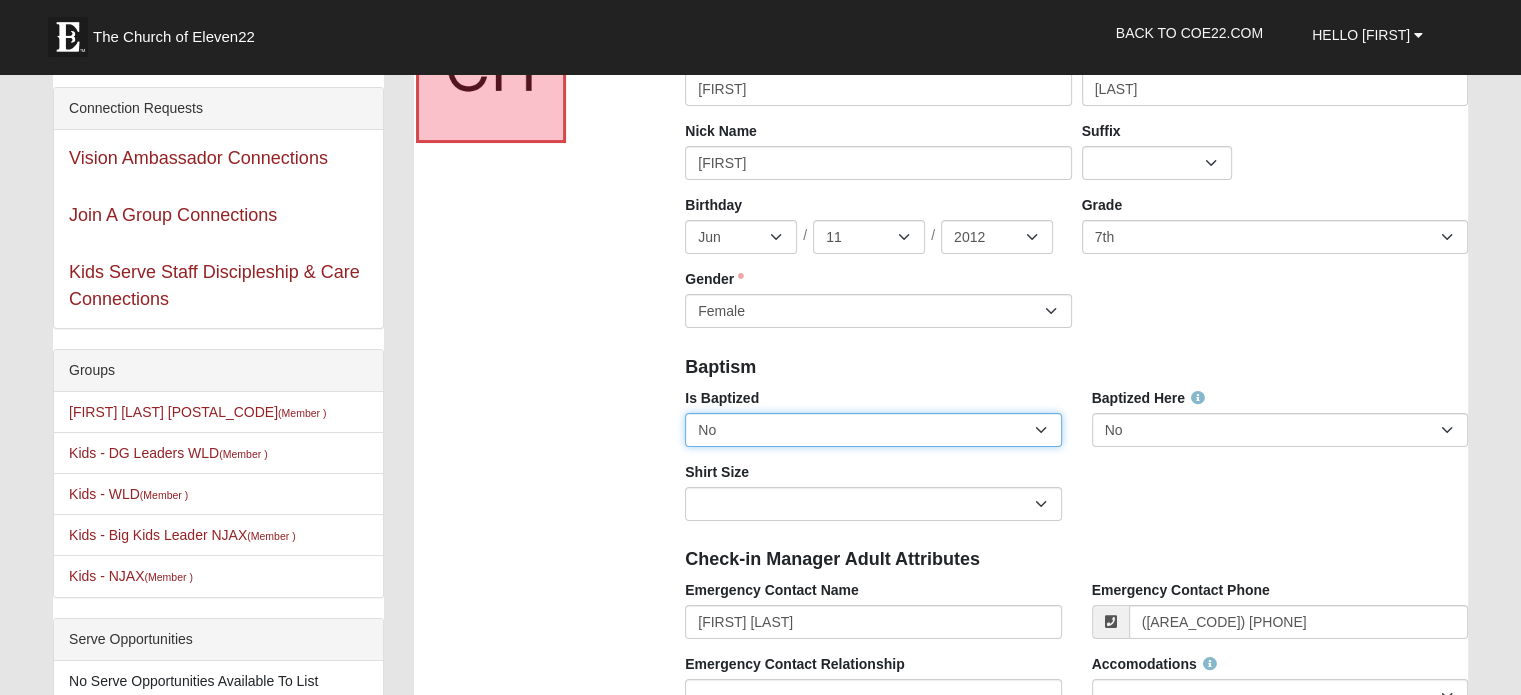 click on "No
Yes" at bounding box center [873, 430] 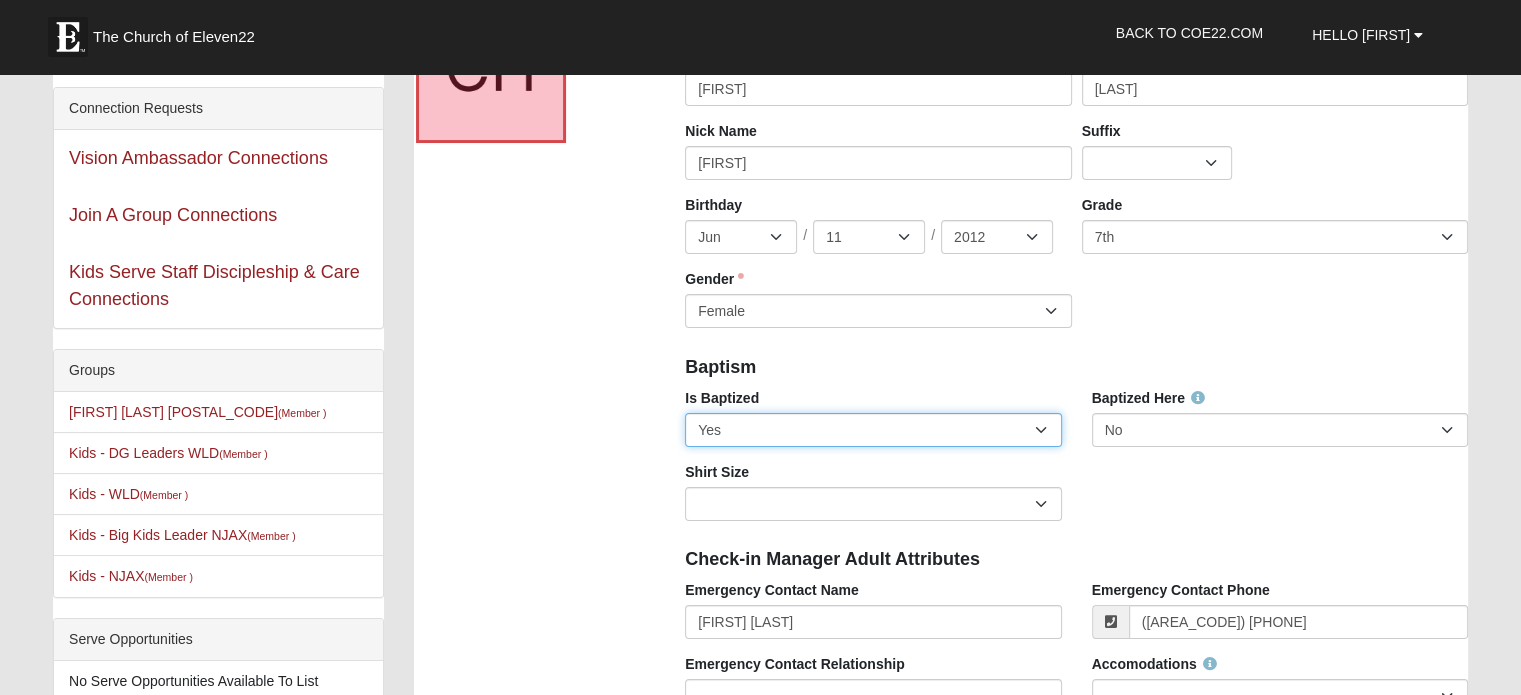 click on "No
Yes" at bounding box center (873, 430) 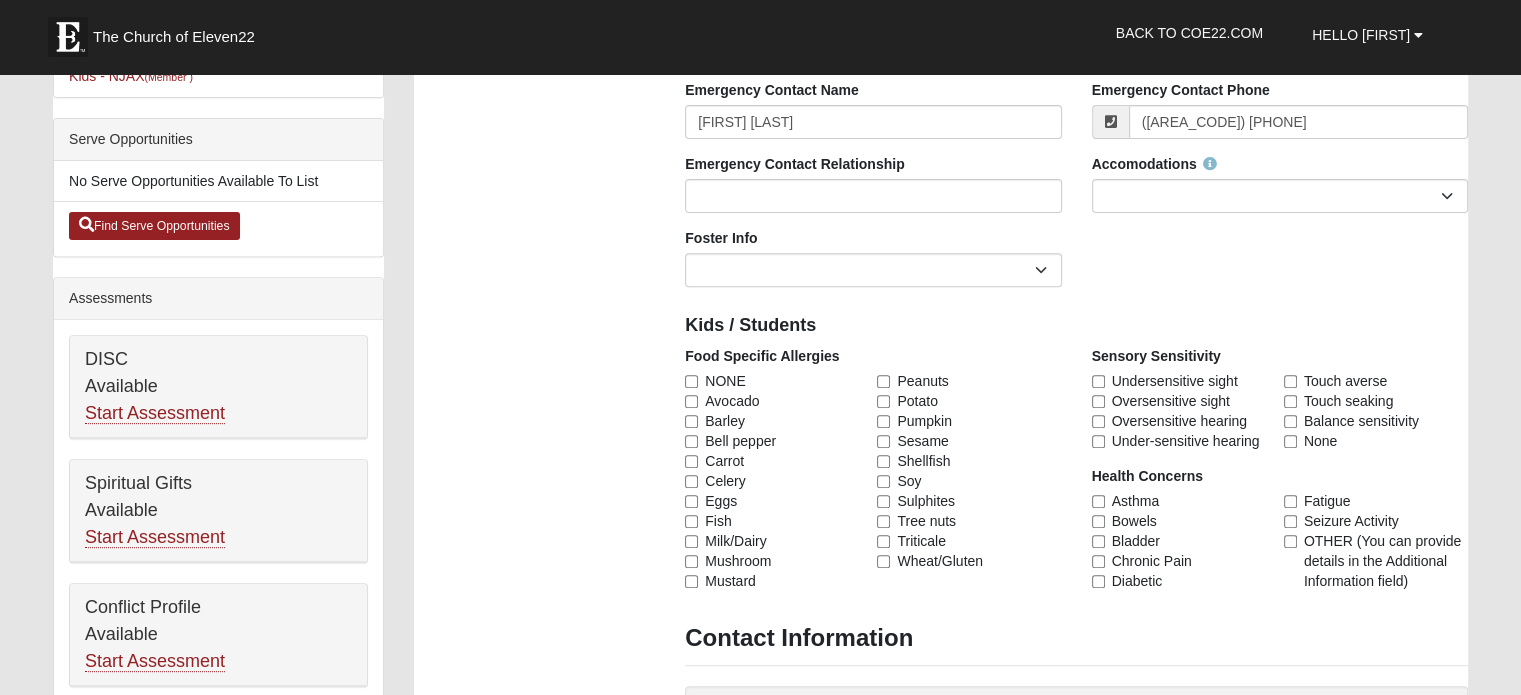 scroll, scrollTop: 800, scrollLeft: 0, axis: vertical 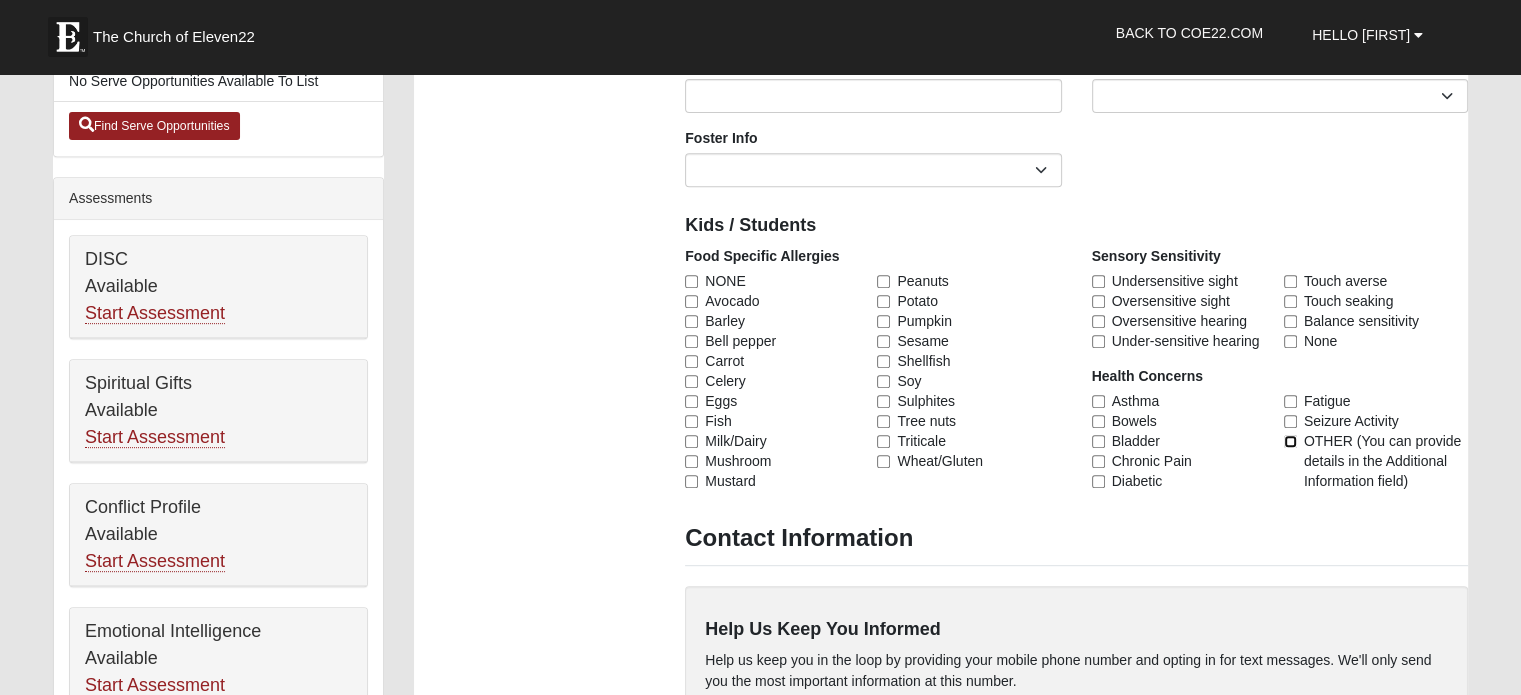 click on "OTHER (You can provide details in the Additional Information field)" at bounding box center (1290, 441) 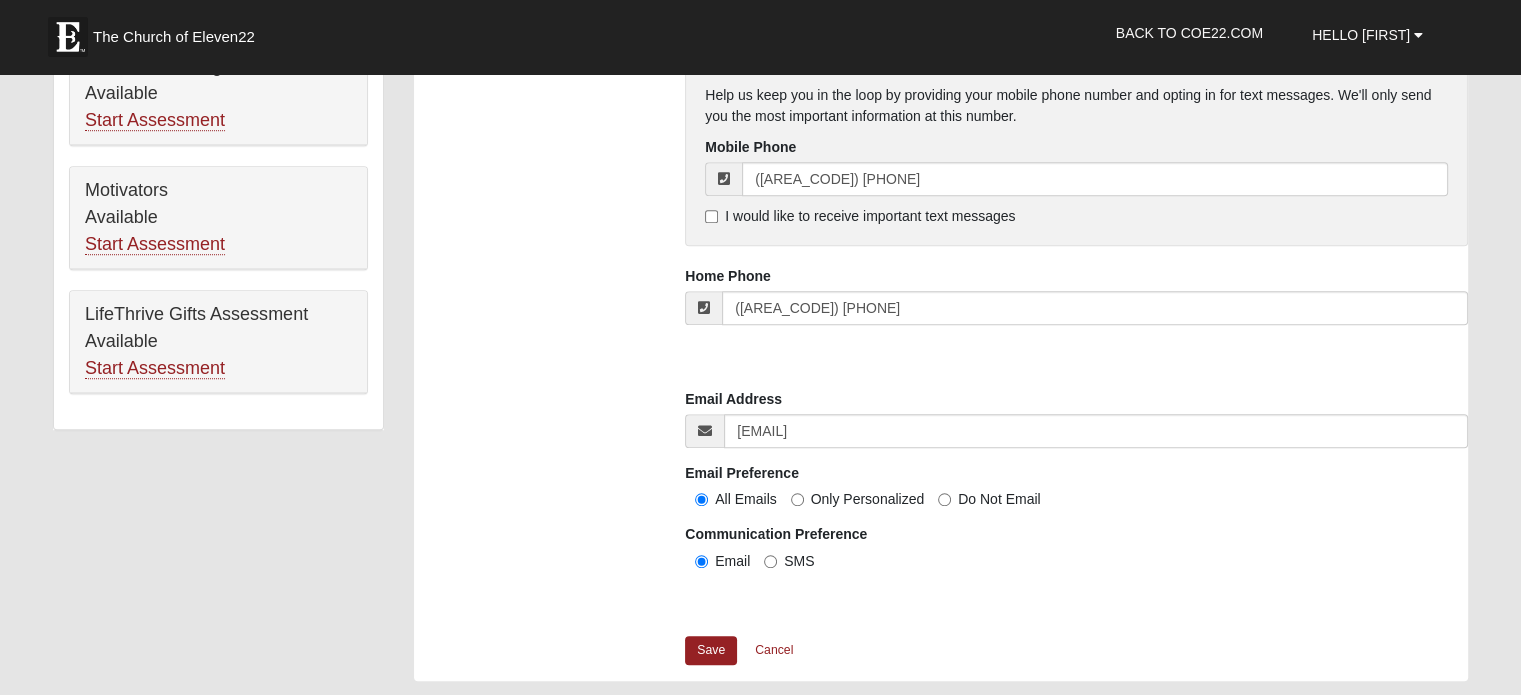 scroll, scrollTop: 1400, scrollLeft: 0, axis: vertical 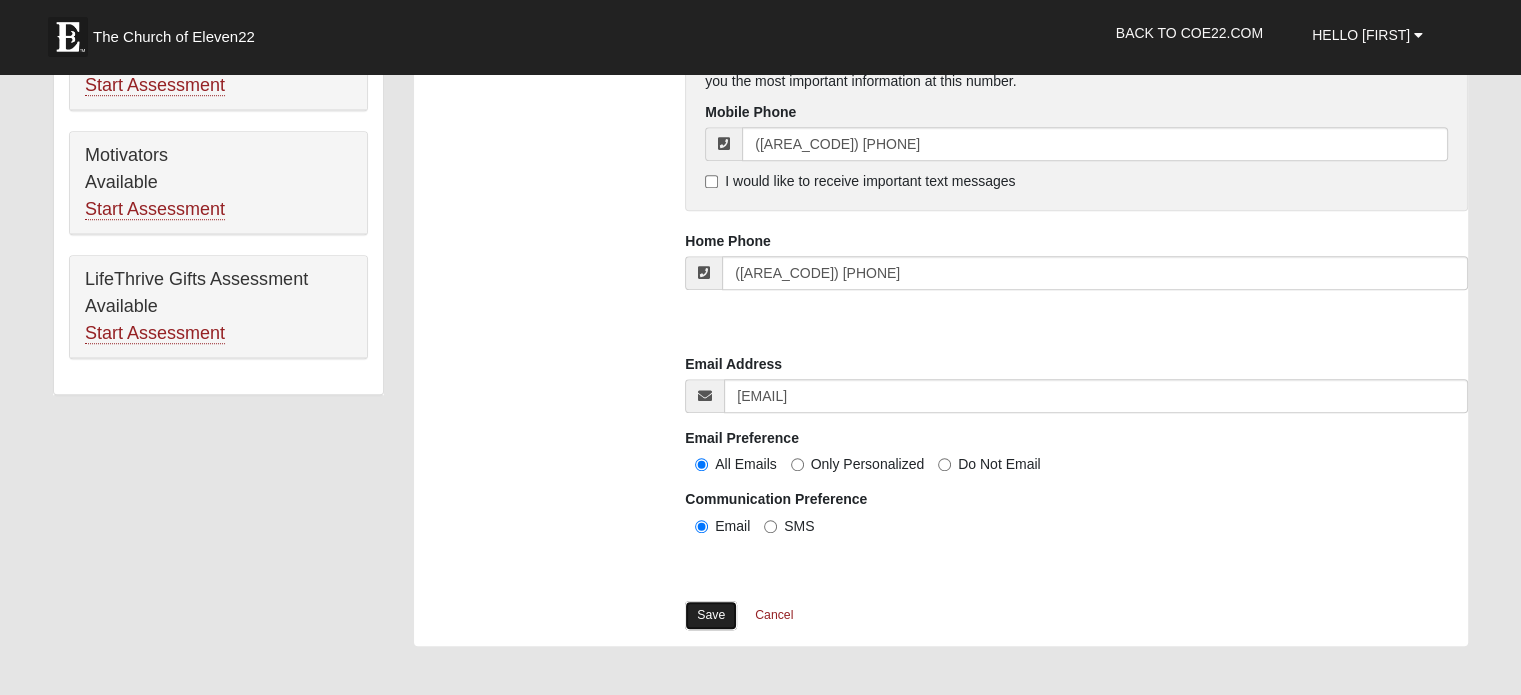 click on "Save" at bounding box center [711, 615] 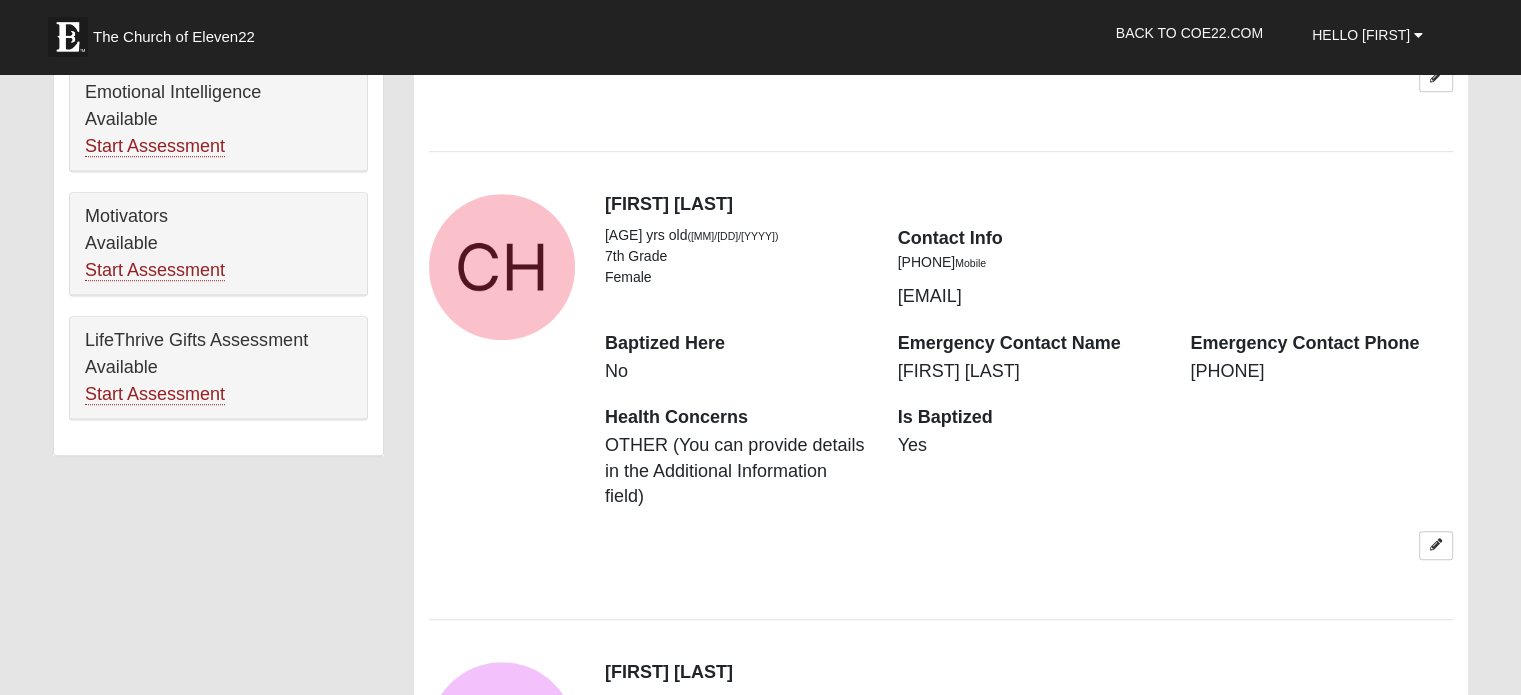 scroll, scrollTop: 1400, scrollLeft: 0, axis: vertical 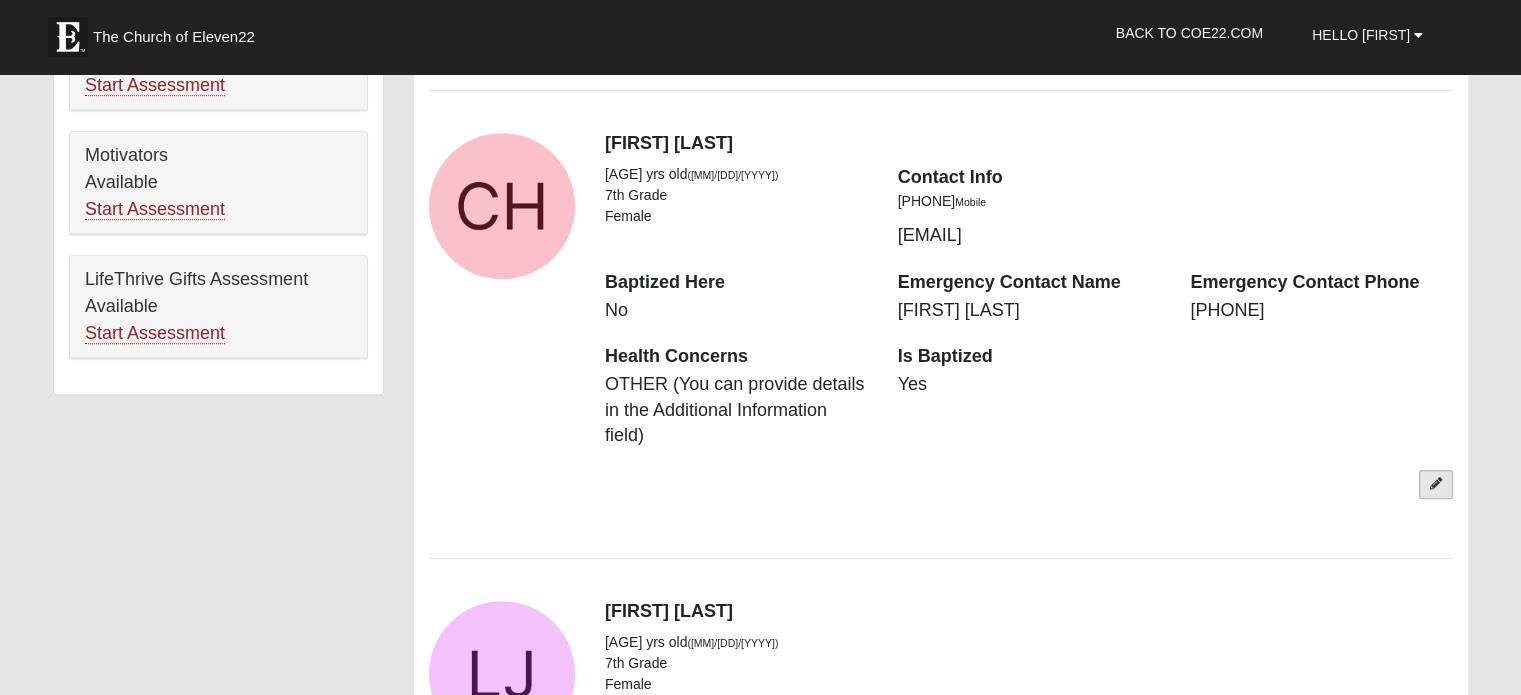 click at bounding box center [1436, 484] 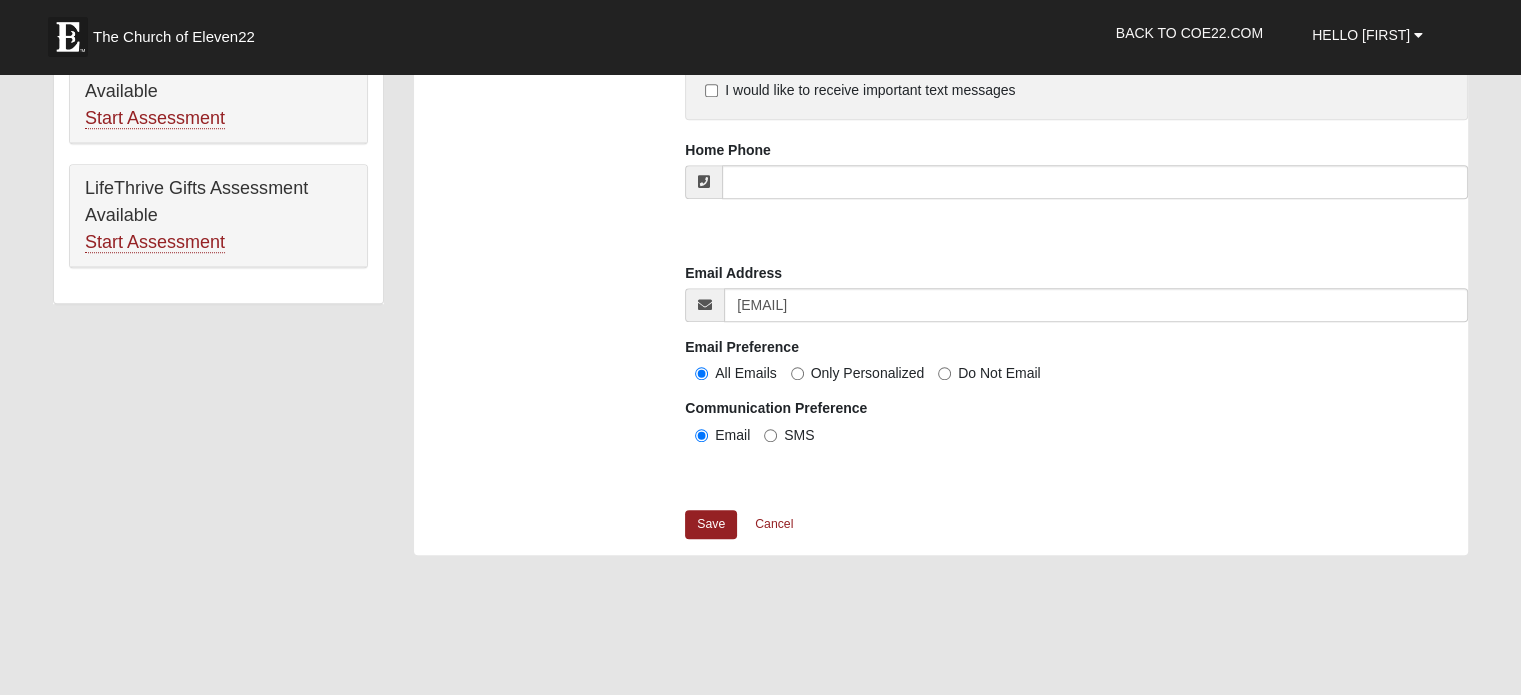 scroll, scrollTop: 1500, scrollLeft: 0, axis: vertical 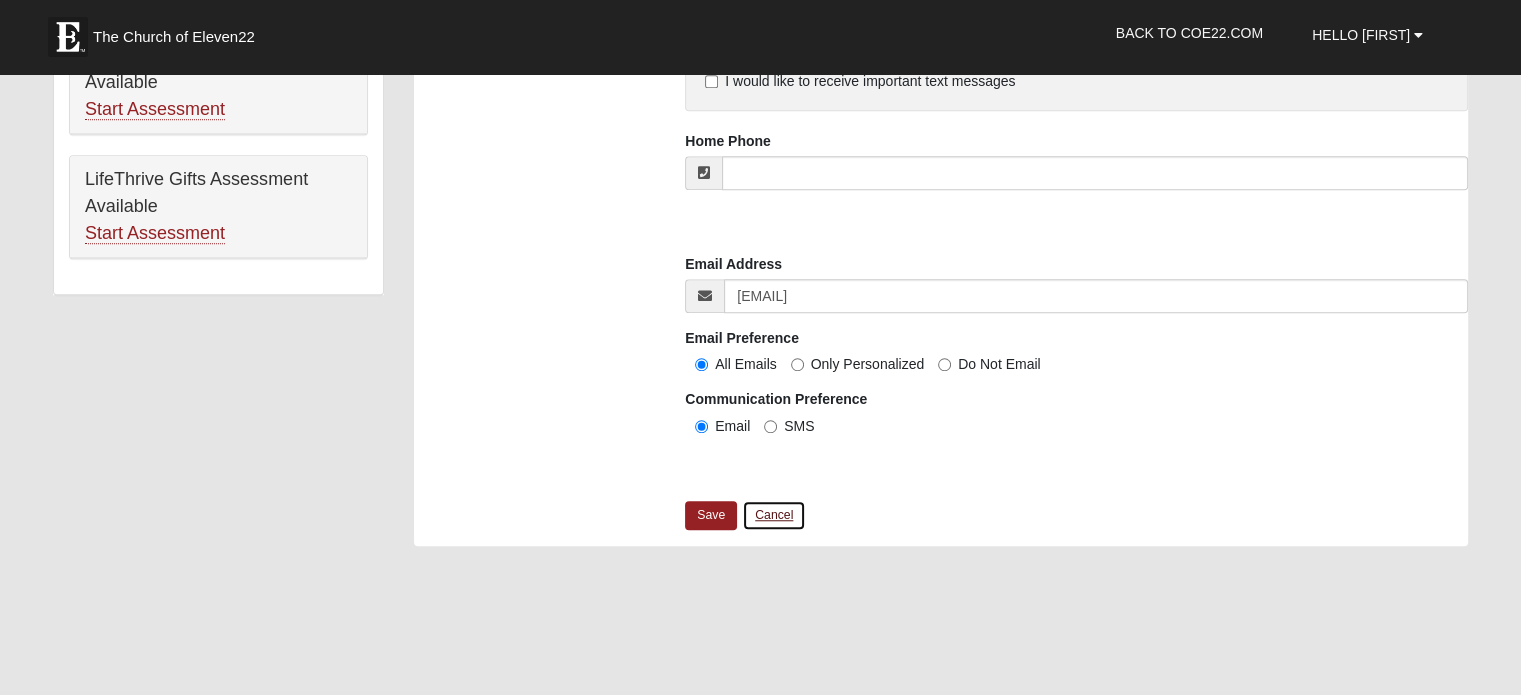 click on "Cancel" at bounding box center [774, 515] 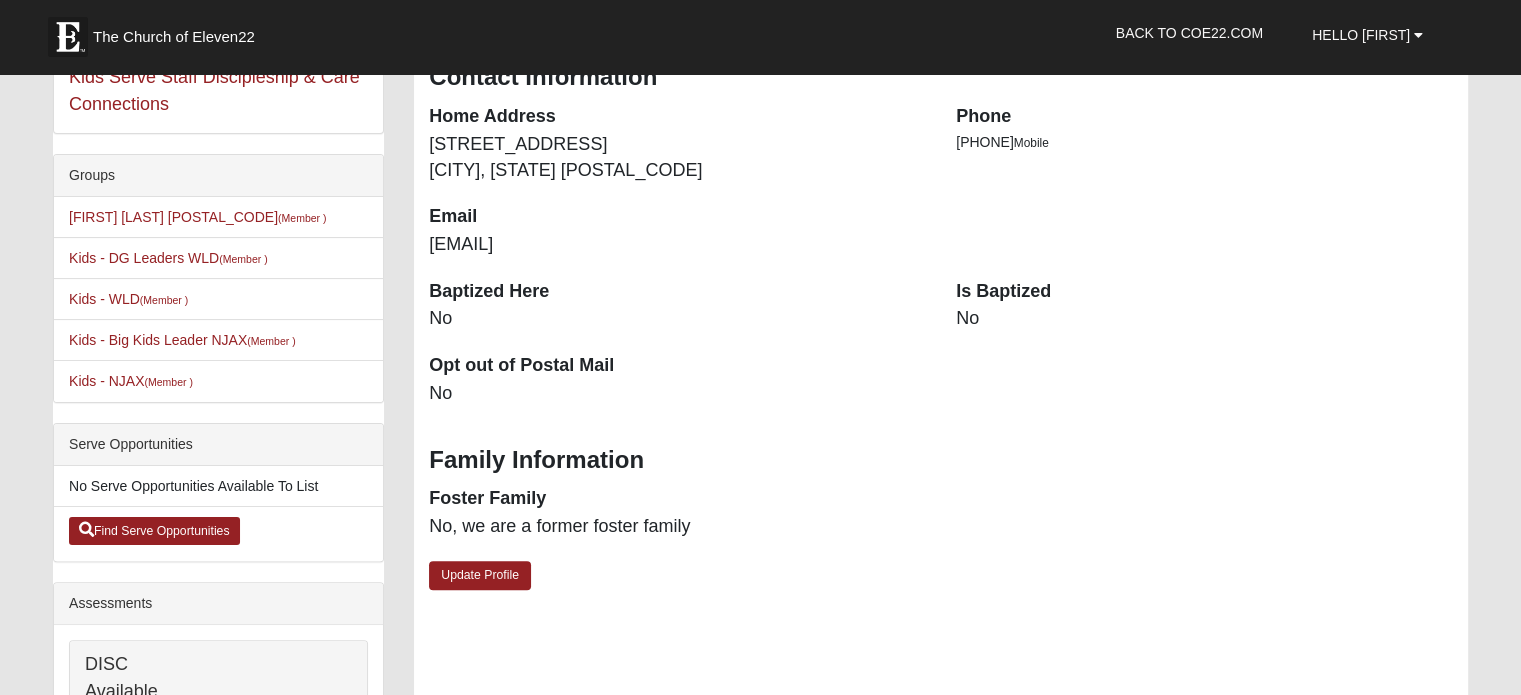 scroll, scrollTop: 400, scrollLeft: 0, axis: vertical 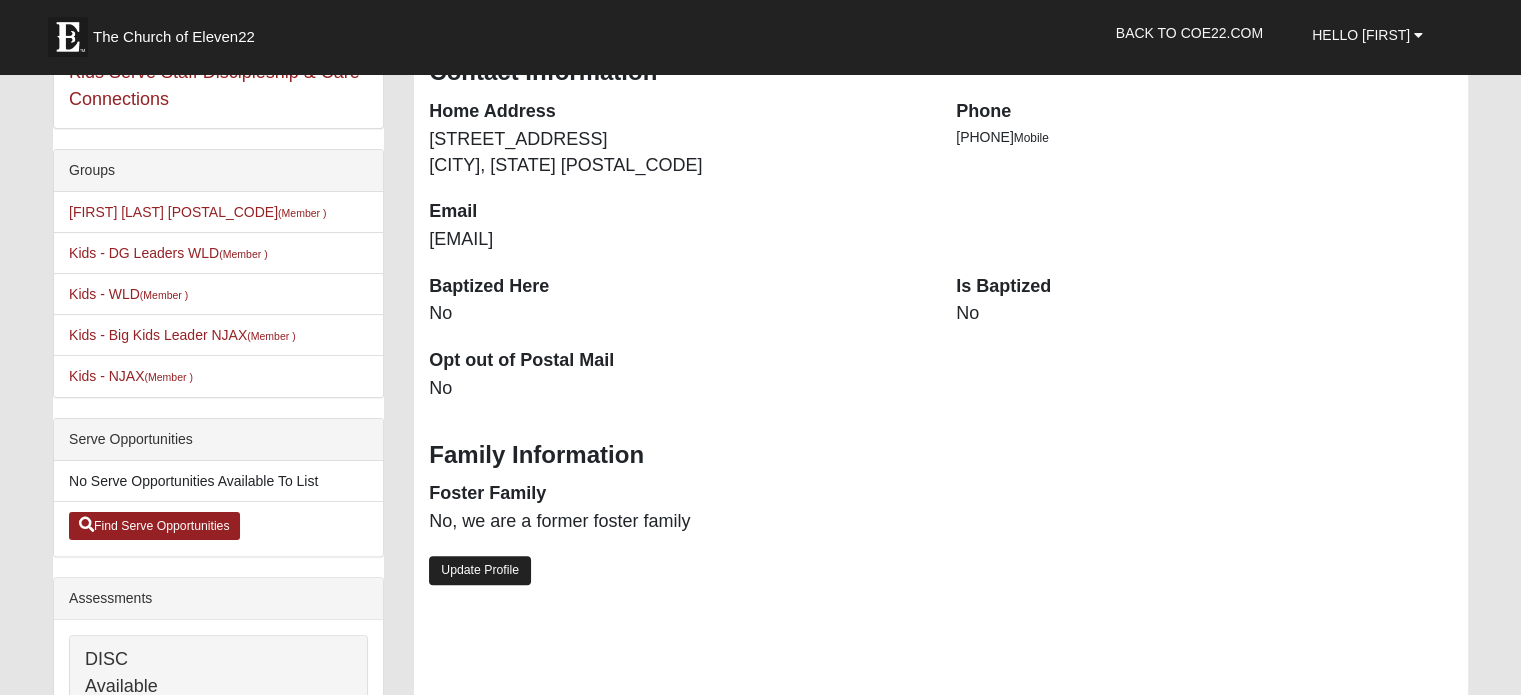 click on "Update Profile" at bounding box center [480, 570] 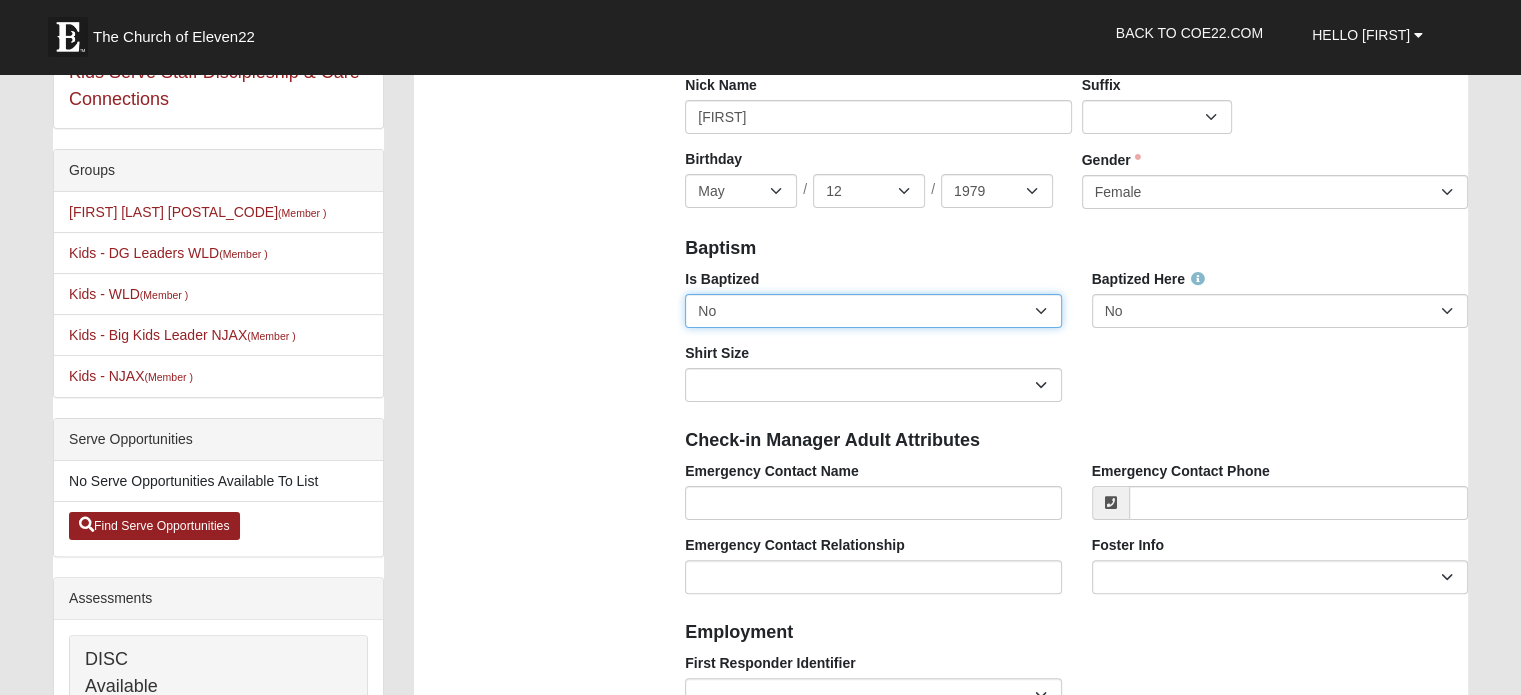 click on "No
Yes" at bounding box center (873, 311) 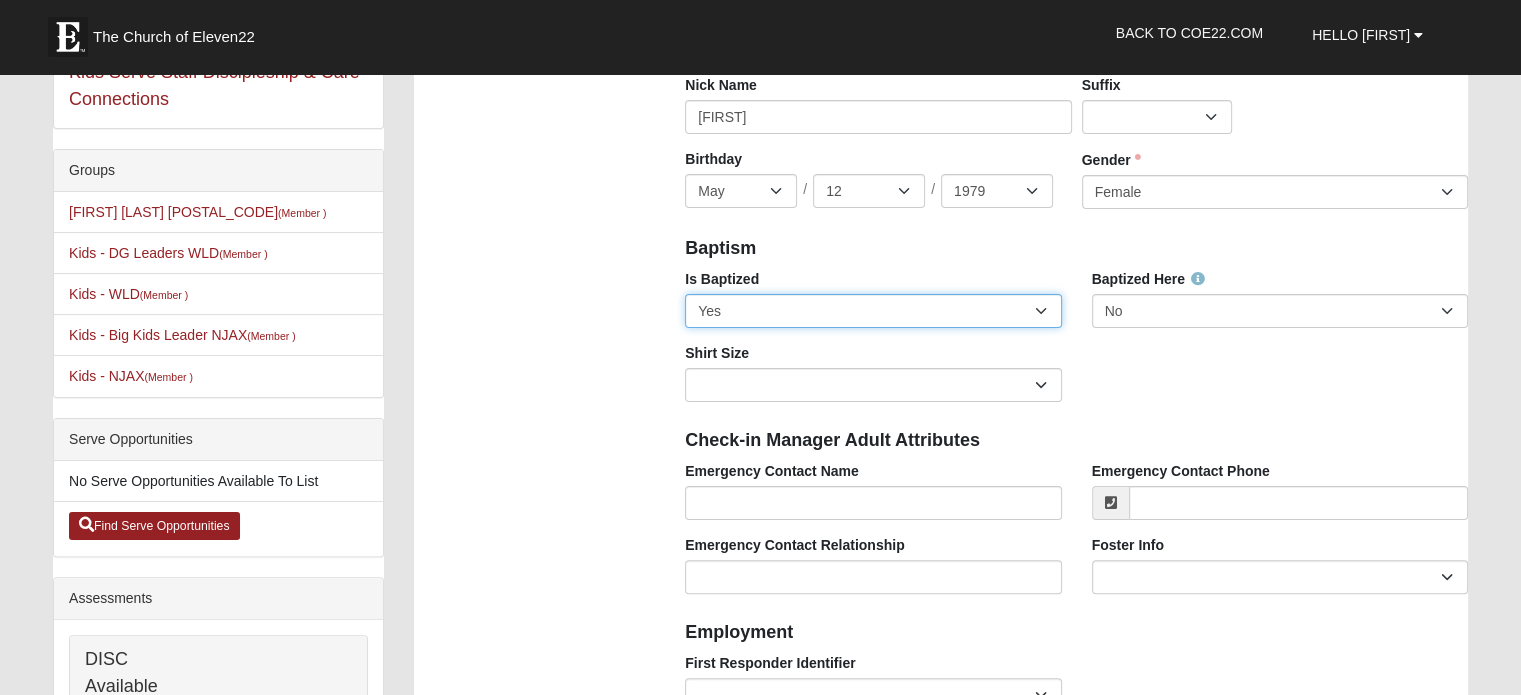 click on "No
Yes" at bounding box center [873, 311] 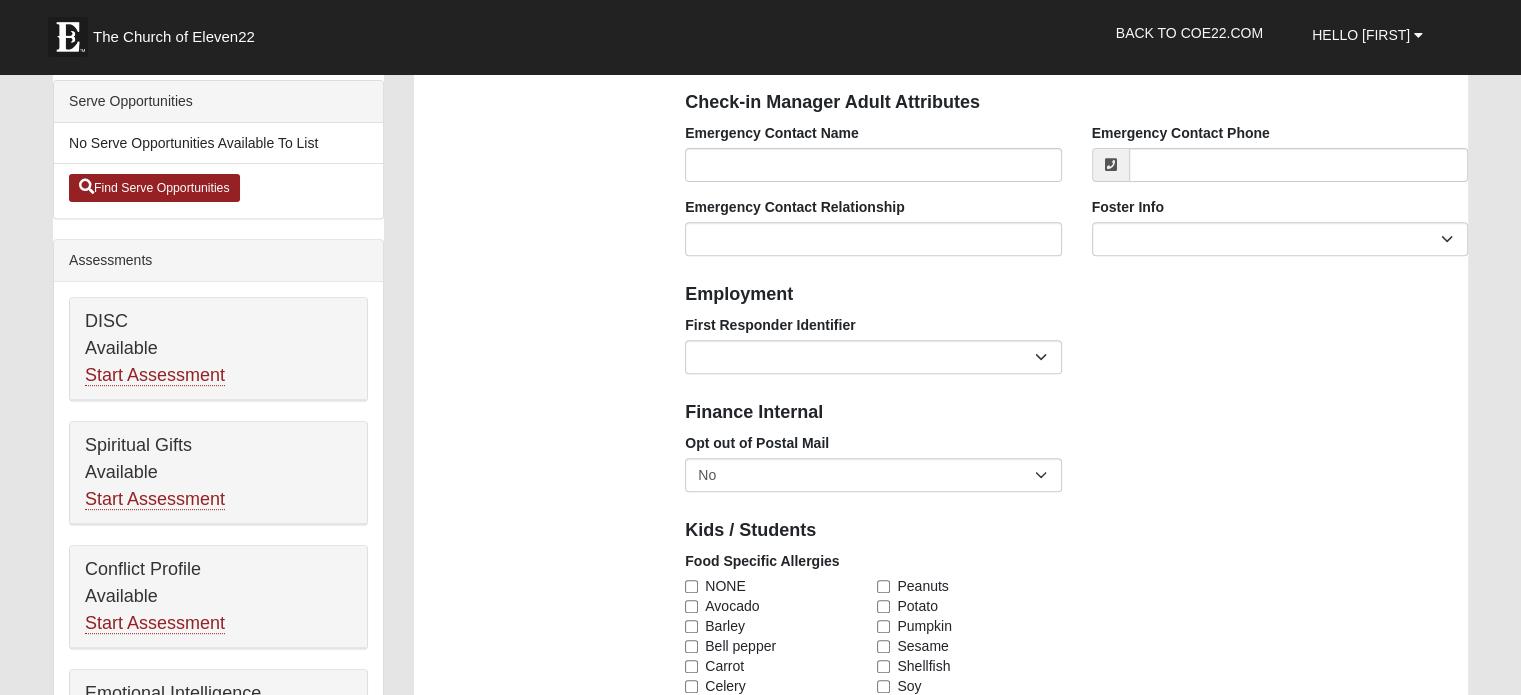 scroll, scrollTop: 800, scrollLeft: 0, axis: vertical 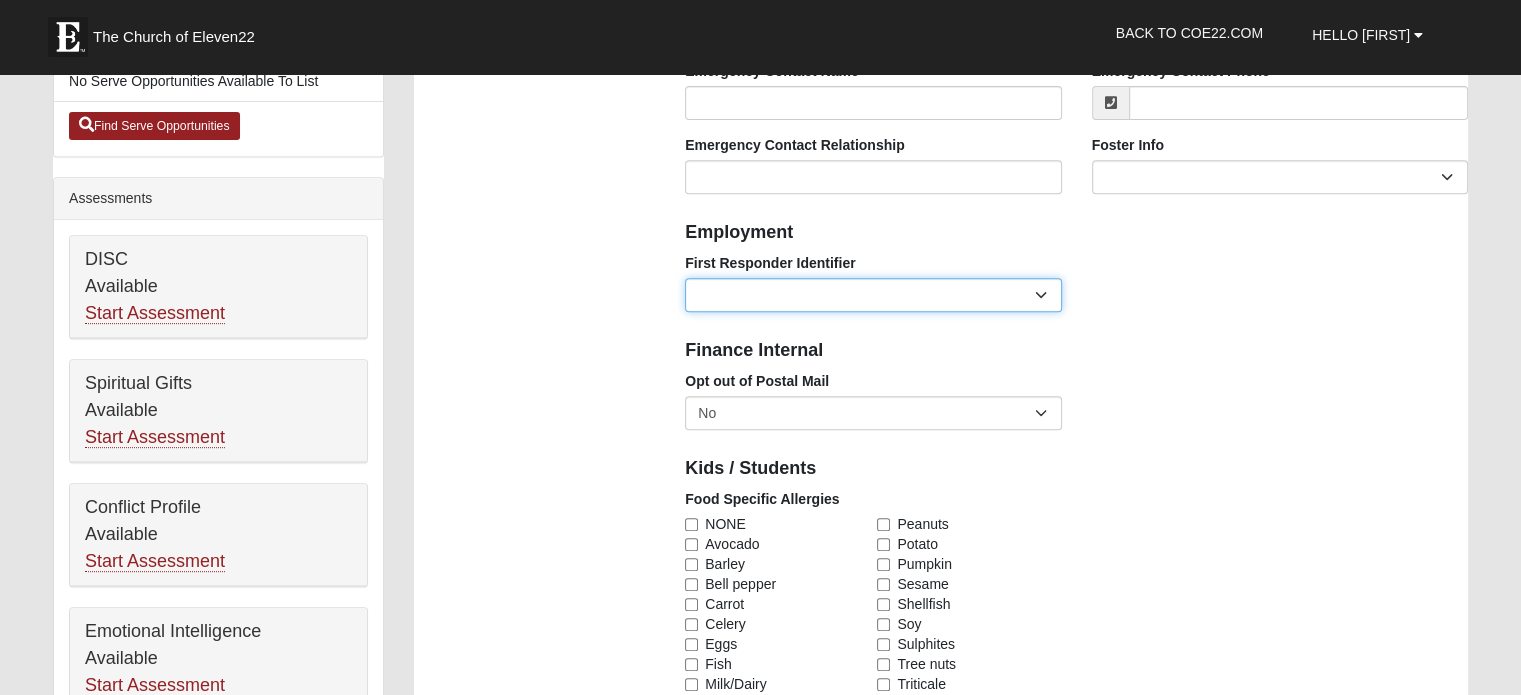 click on "EMT  |  Paramedic  |  Medical
Firefighter  |  Fire Department
Police Officer  |  Sheriff  |  Sheriff's Deputy  |  State Trooper  |  Correctional Officer
Military" at bounding box center (873, 295) 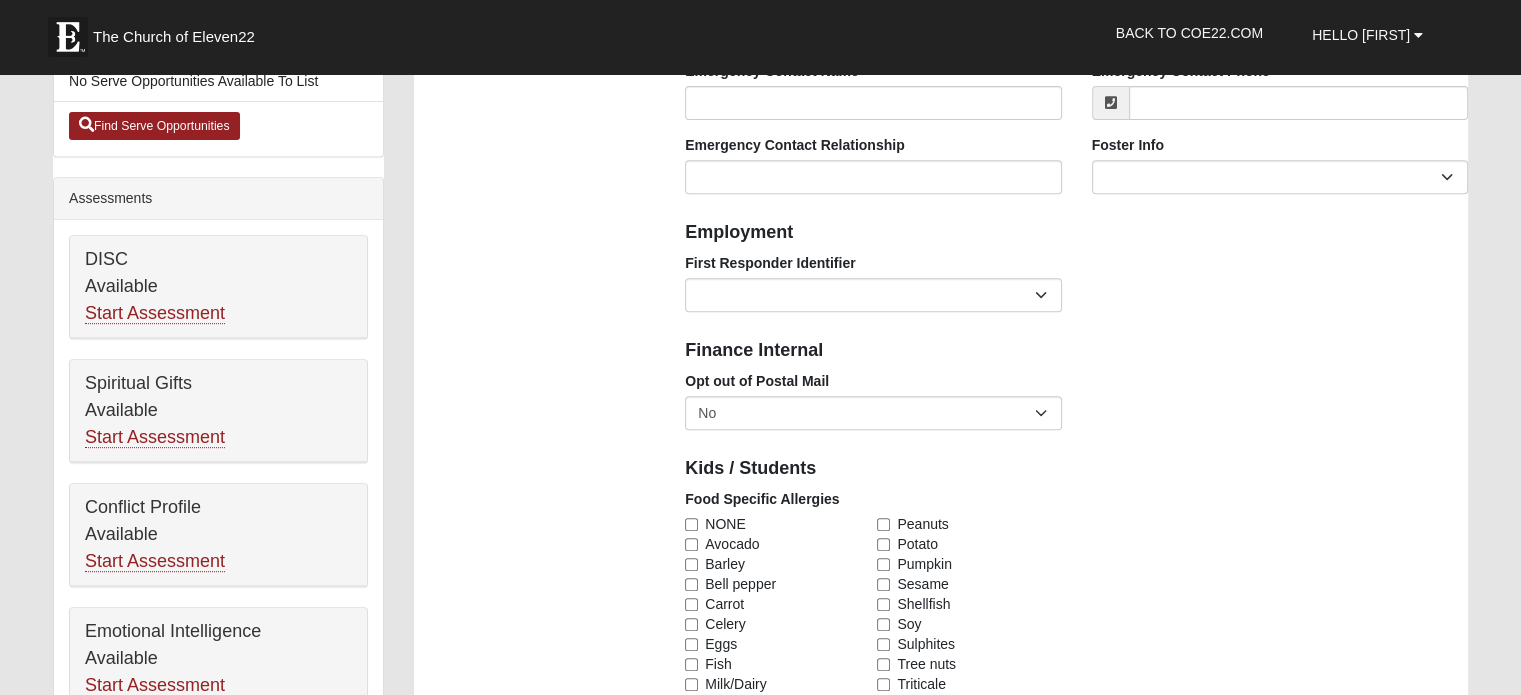 click on "Photo
Family Information
Campus
Arlington
Baymeadows
Eleven22 Online
Fleming Island
Jesup
Mandarin
North Jax
Orange Park
Outpost
Palatka (Coming Soon)
Ponte Vedra
San Pablo
St. Johns
St. Augustine (Coming Soon)
Wildlight
NONE
Personal Information
First Name" at bounding box center (941, 744) 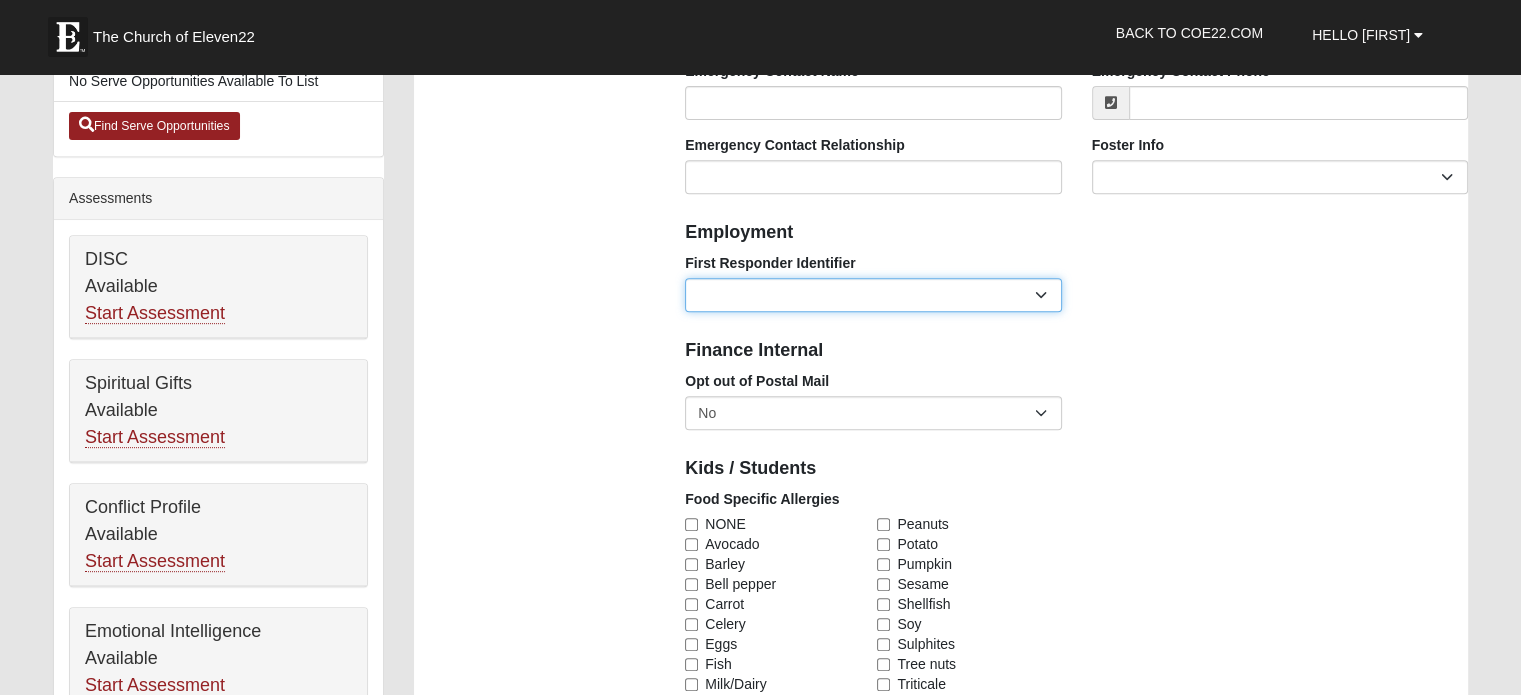click on "EMT  |  Paramedic  |  Medical
Firefighter  |  Fire Department
Police Officer  |  Sheriff  |  Sheriff's Deputy  |  State Trooper  |  Correctional Officer
Military" at bounding box center [873, 295] 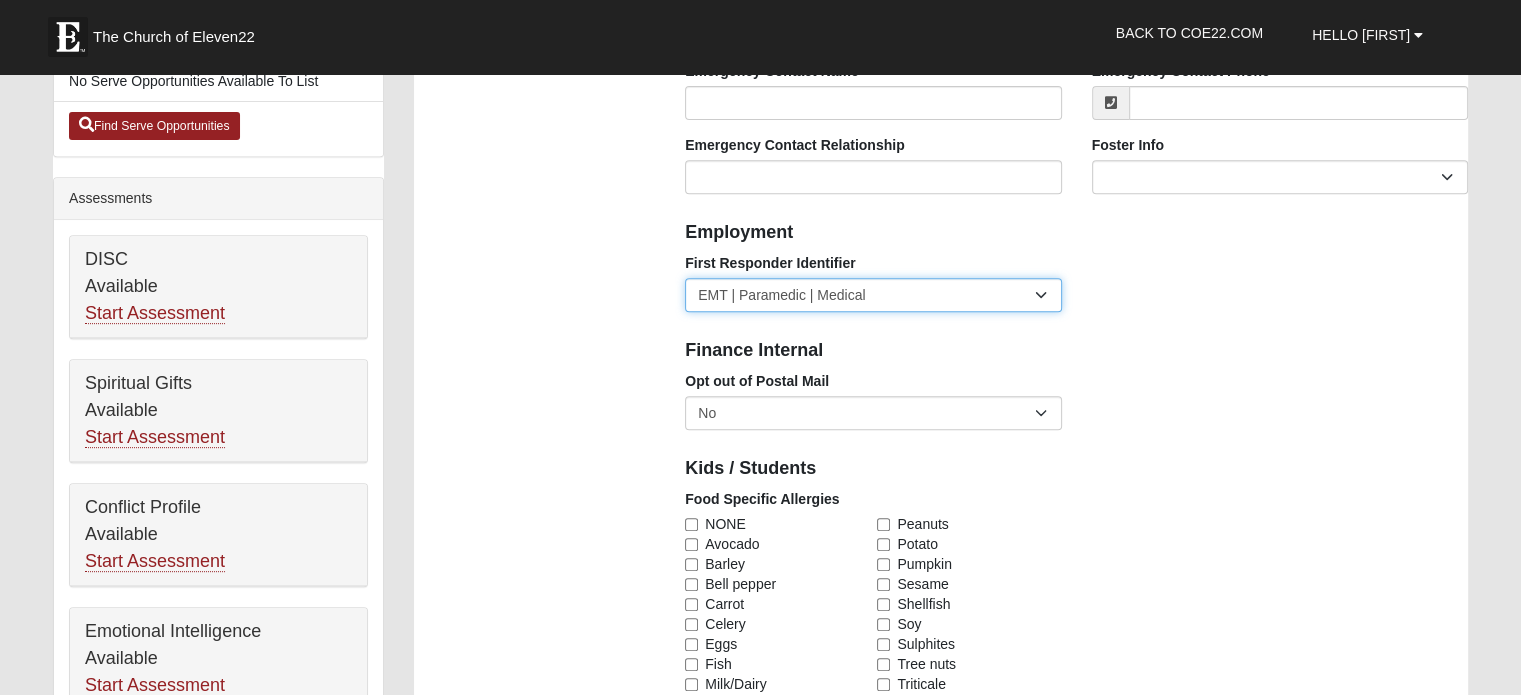 click on "EMT  |  Paramedic  |  Medical
Firefighter  |  Fire Department
Police Officer  |  Sheriff  |  Sheriff's Deputy  |  State Trooper  |  Correctional Officer
Military" at bounding box center (873, 295) 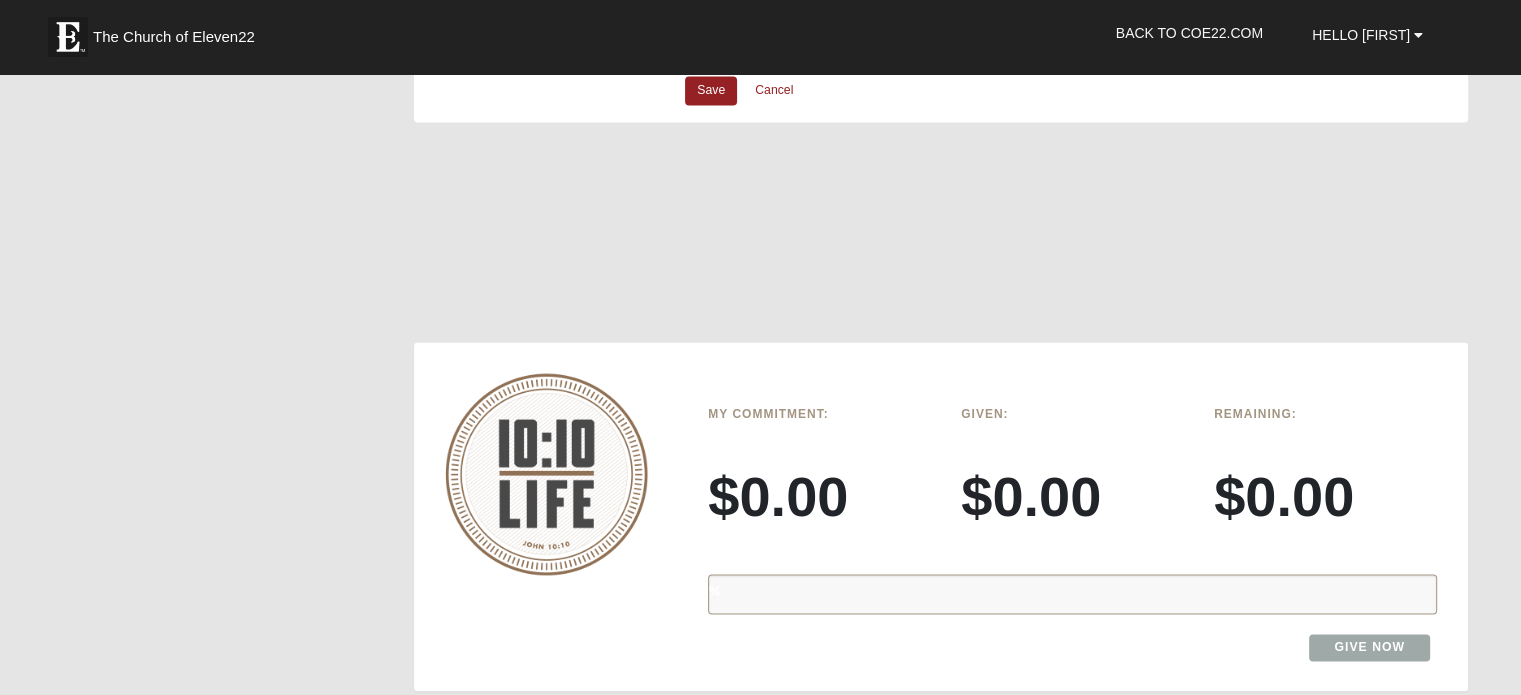 scroll, scrollTop: 2600, scrollLeft: 0, axis: vertical 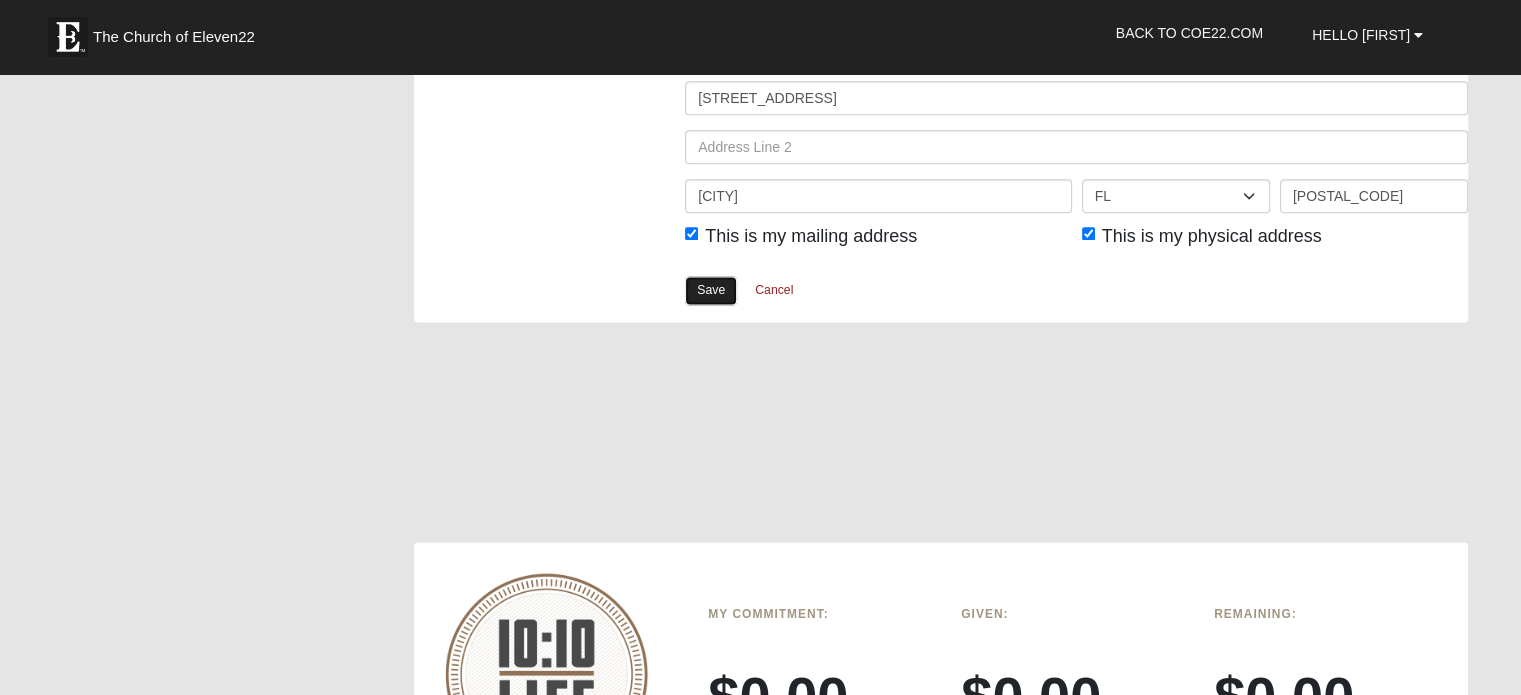 click on "Save" at bounding box center (711, 290) 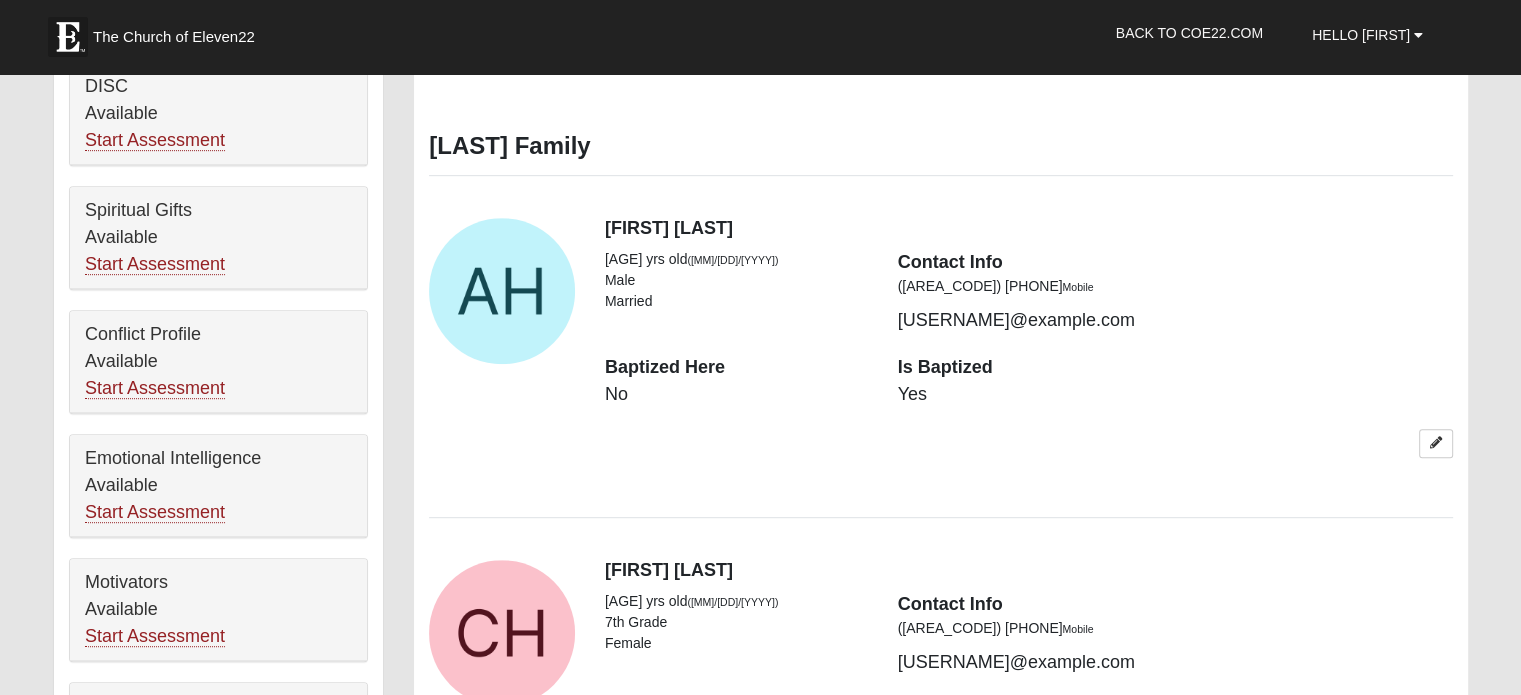 scroll, scrollTop: 1100, scrollLeft: 0, axis: vertical 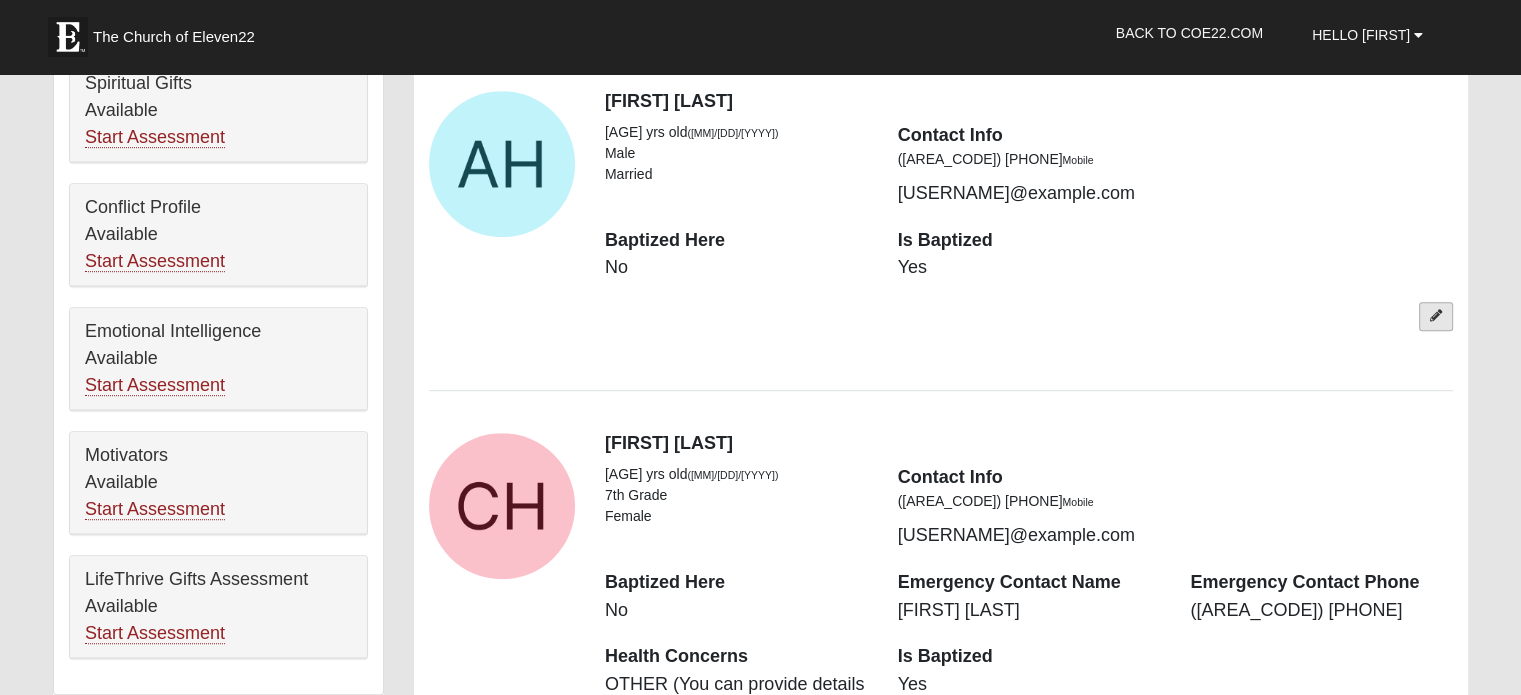 click at bounding box center (1436, 316) 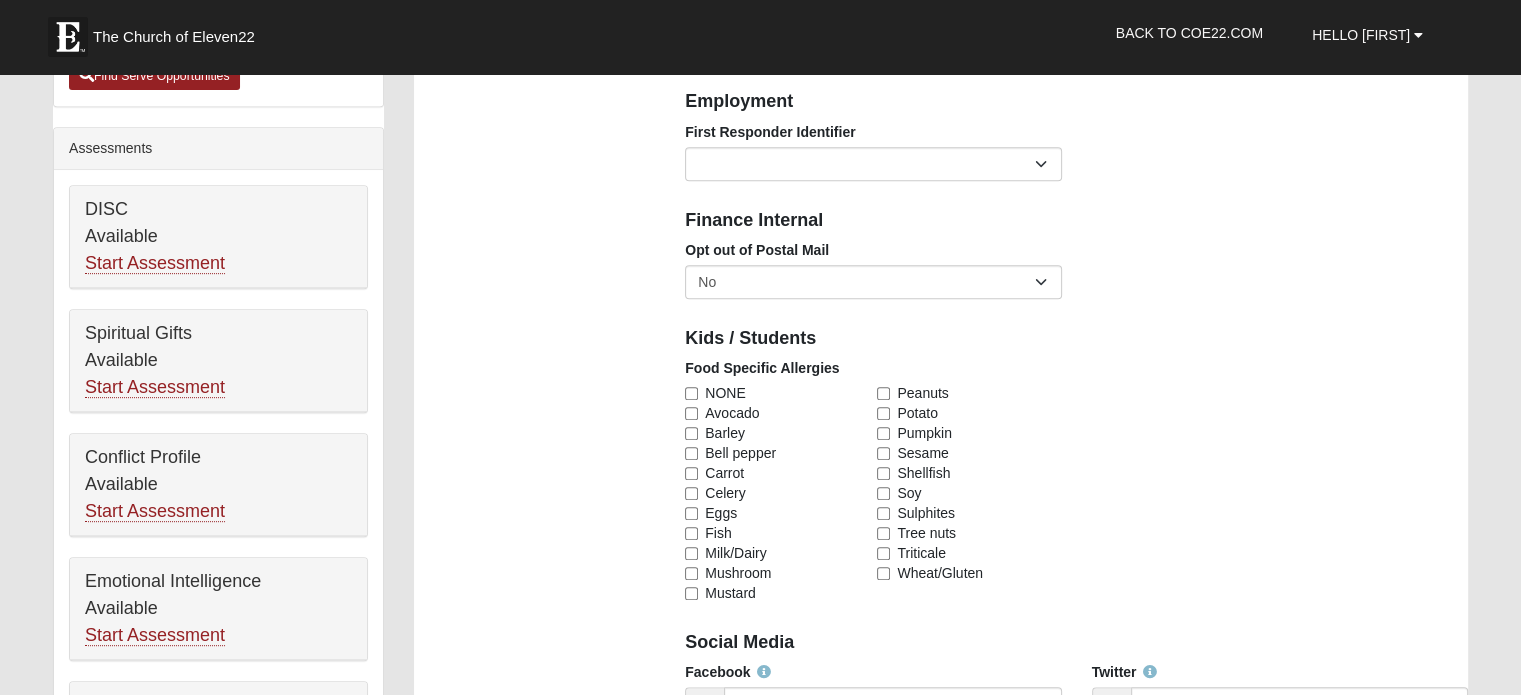 scroll, scrollTop: 700, scrollLeft: 0, axis: vertical 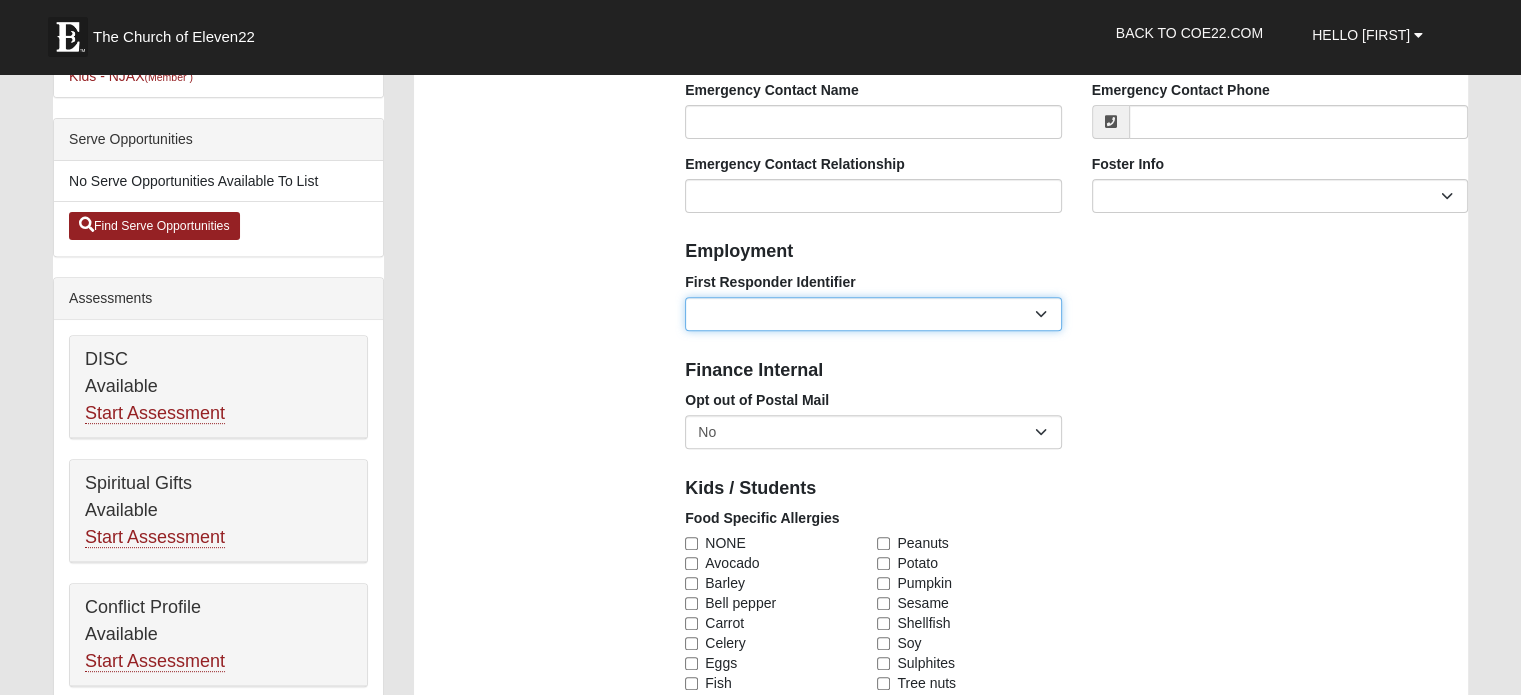 click on "EMT  |  Paramedic  |  Medical
Firefighter  |  Fire Department
Police Officer  |  Sheriff  |  Sheriff's Deputy  |  State Trooper  |  Correctional Officer
Military" at bounding box center (873, 314) 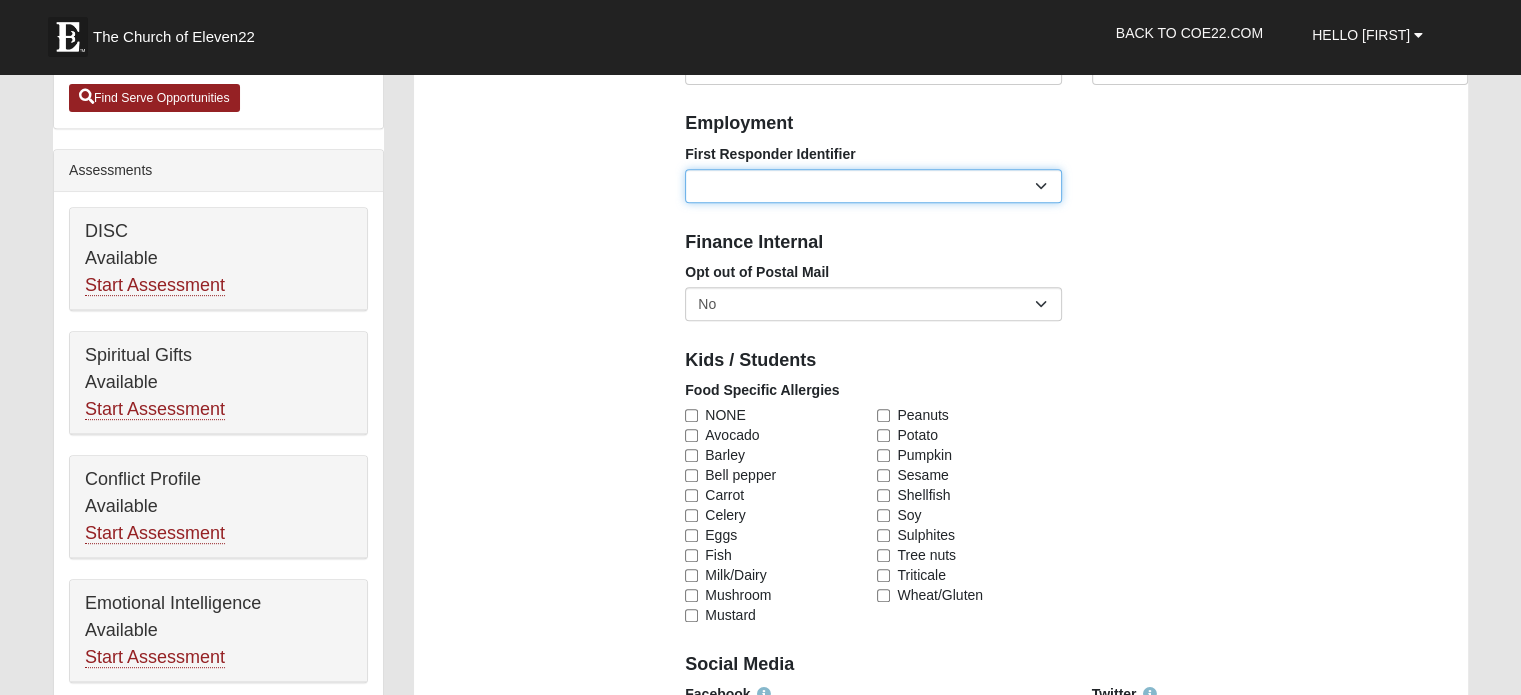 scroll, scrollTop: 700, scrollLeft: 0, axis: vertical 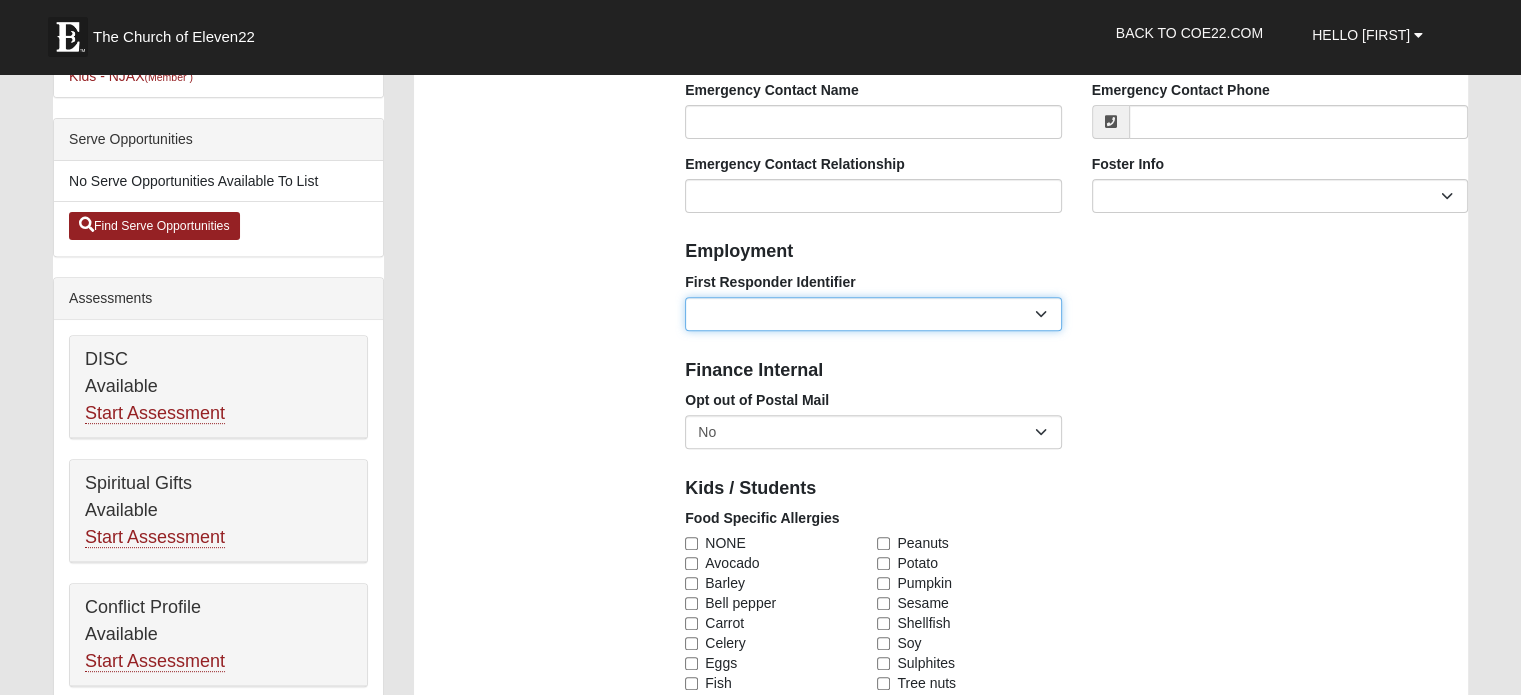 click on "EMT  |  Paramedic  |  Medical
Firefighter  |  Fire Department
Police Officer  |  Sheriff  |  Sheriff's Deputy  |  State Trooper  |  Correctional Officer
Military" at bounding box center [873, 314] 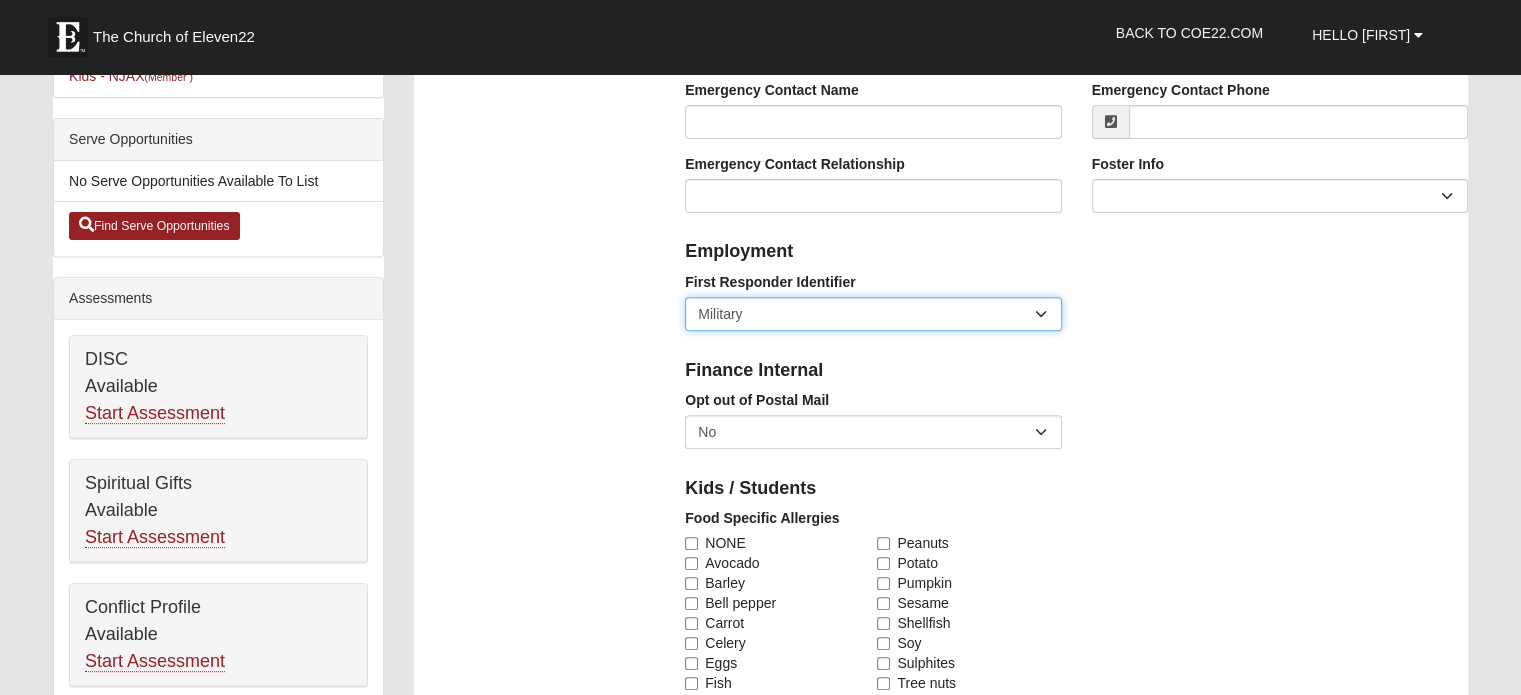 click on "EMT  |  Paramedic  |  Medical
Firefighter  |  Fire Department
Police Officer  |  Sheriff  |  Sheriff's Deputy  |  State Trooper  |  Correctional Officer
Military" at bounding box center (873, 314) 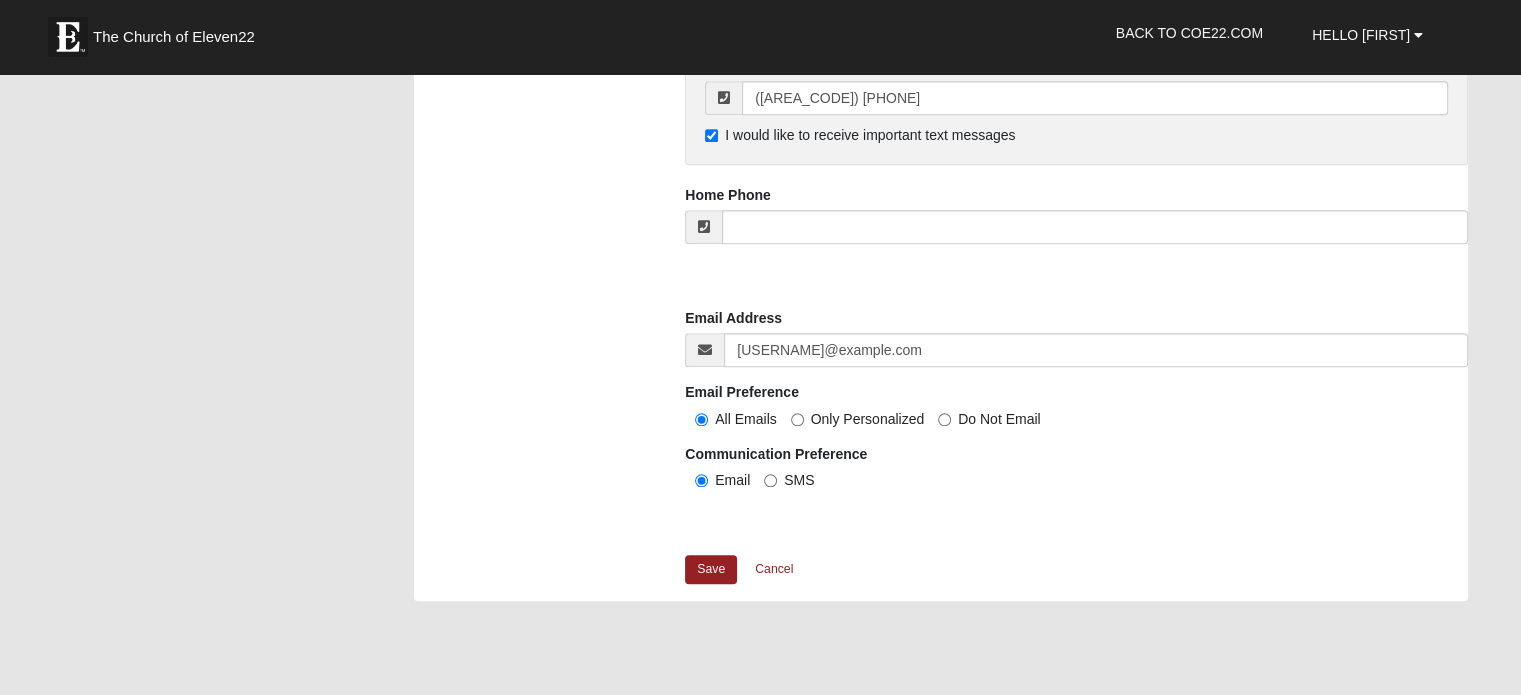 scroll, scrollTop: 1900, scrollLeft: 0, axis: vertical 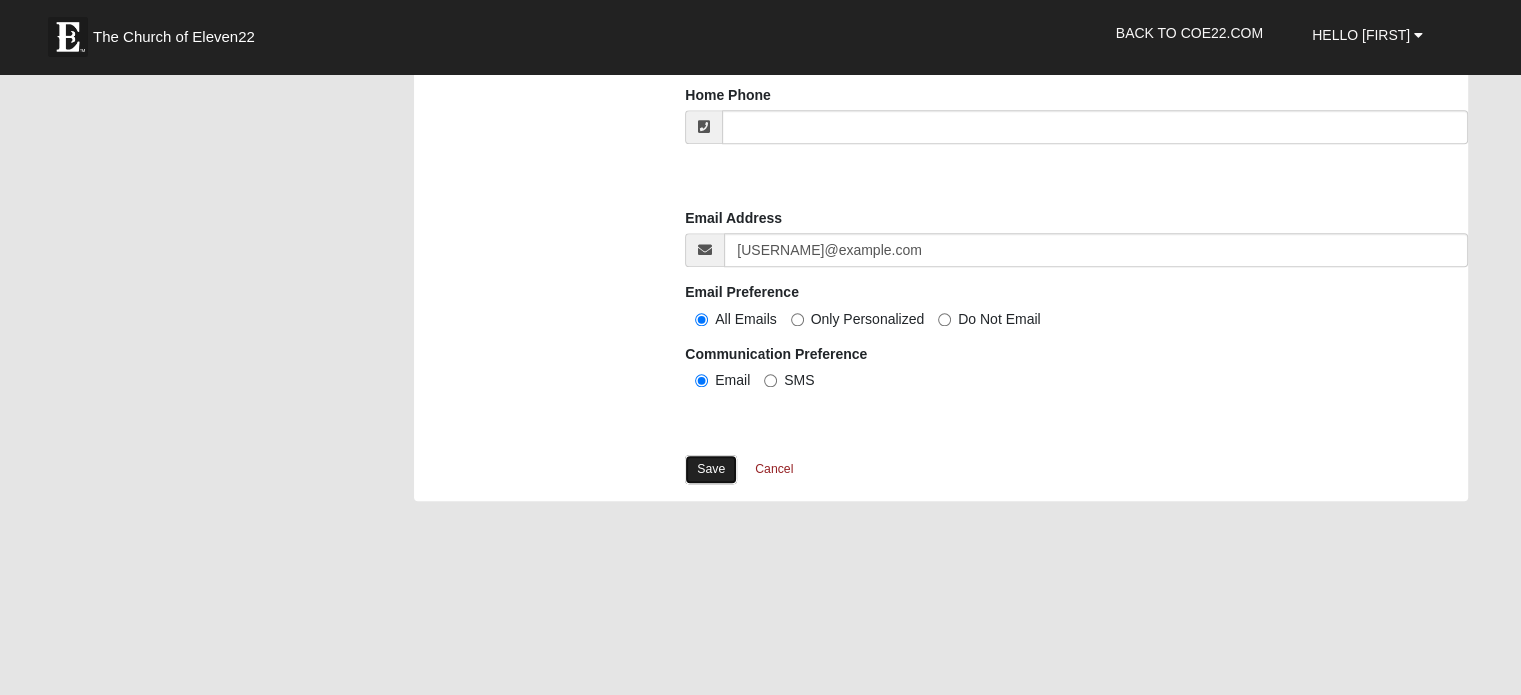 click on "Save" at bounding box center [711, 469] 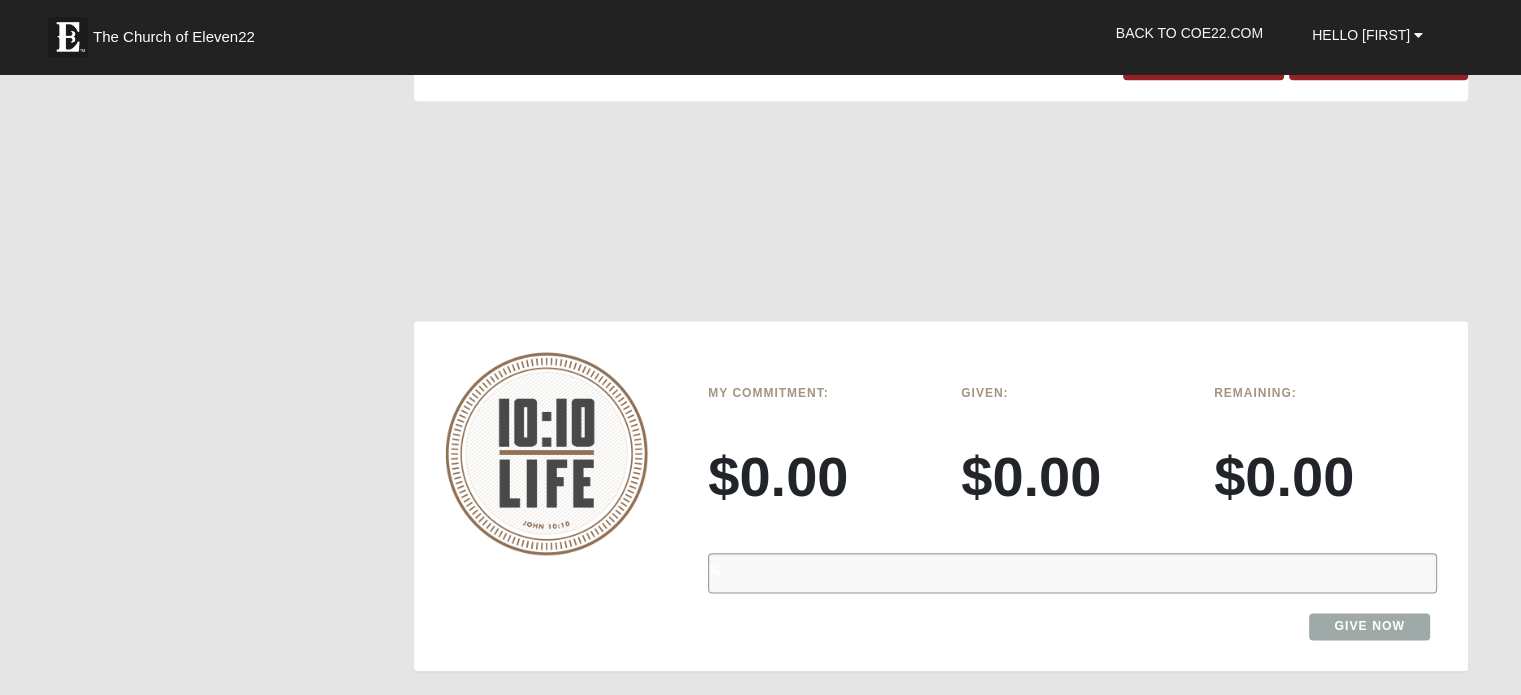 scroll, scrollTop: 2400, scrollLeft: 0, axis: vertical 